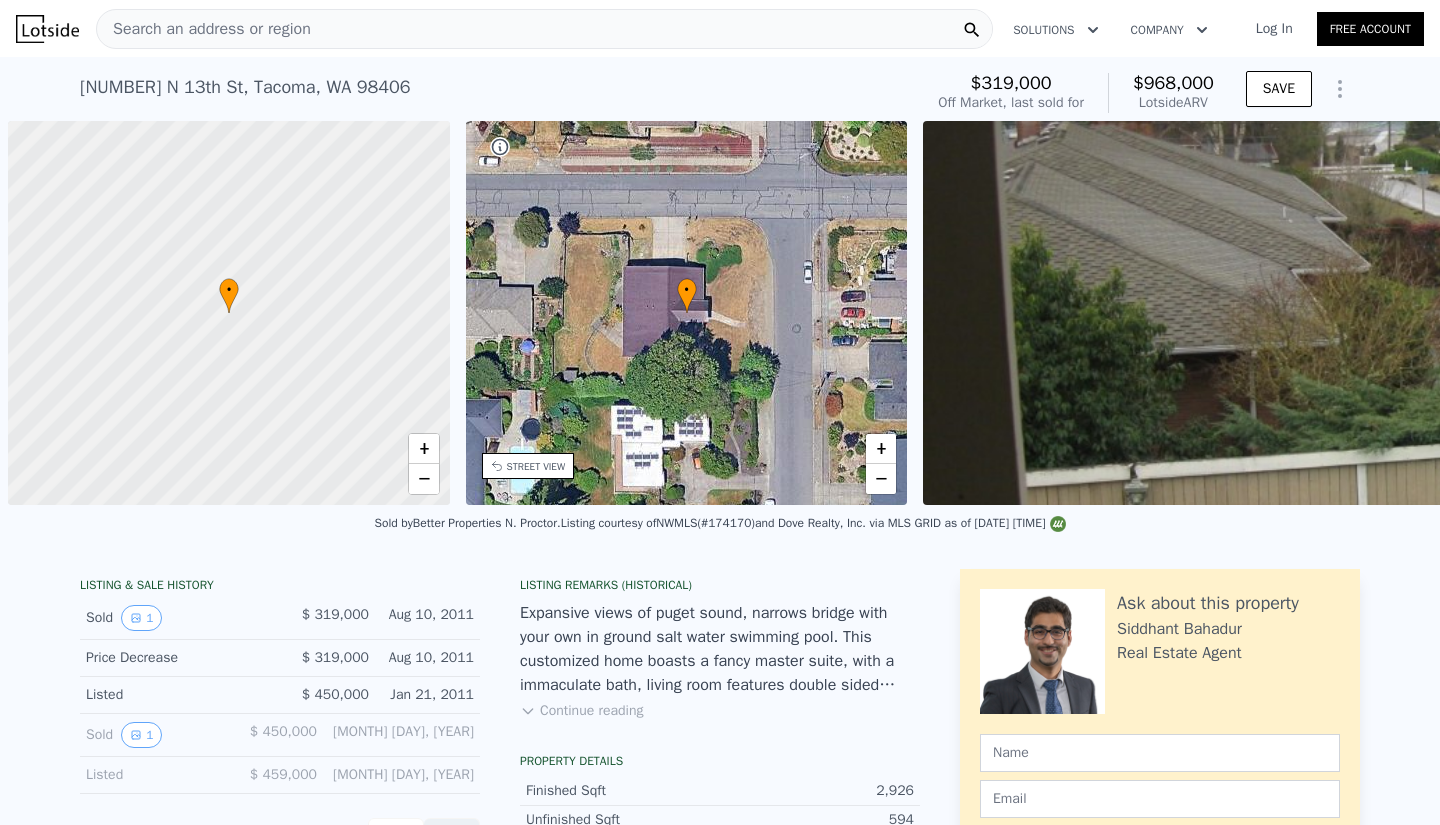 scroll, scrollTop: 0, scrollLeft: 0, axis: both 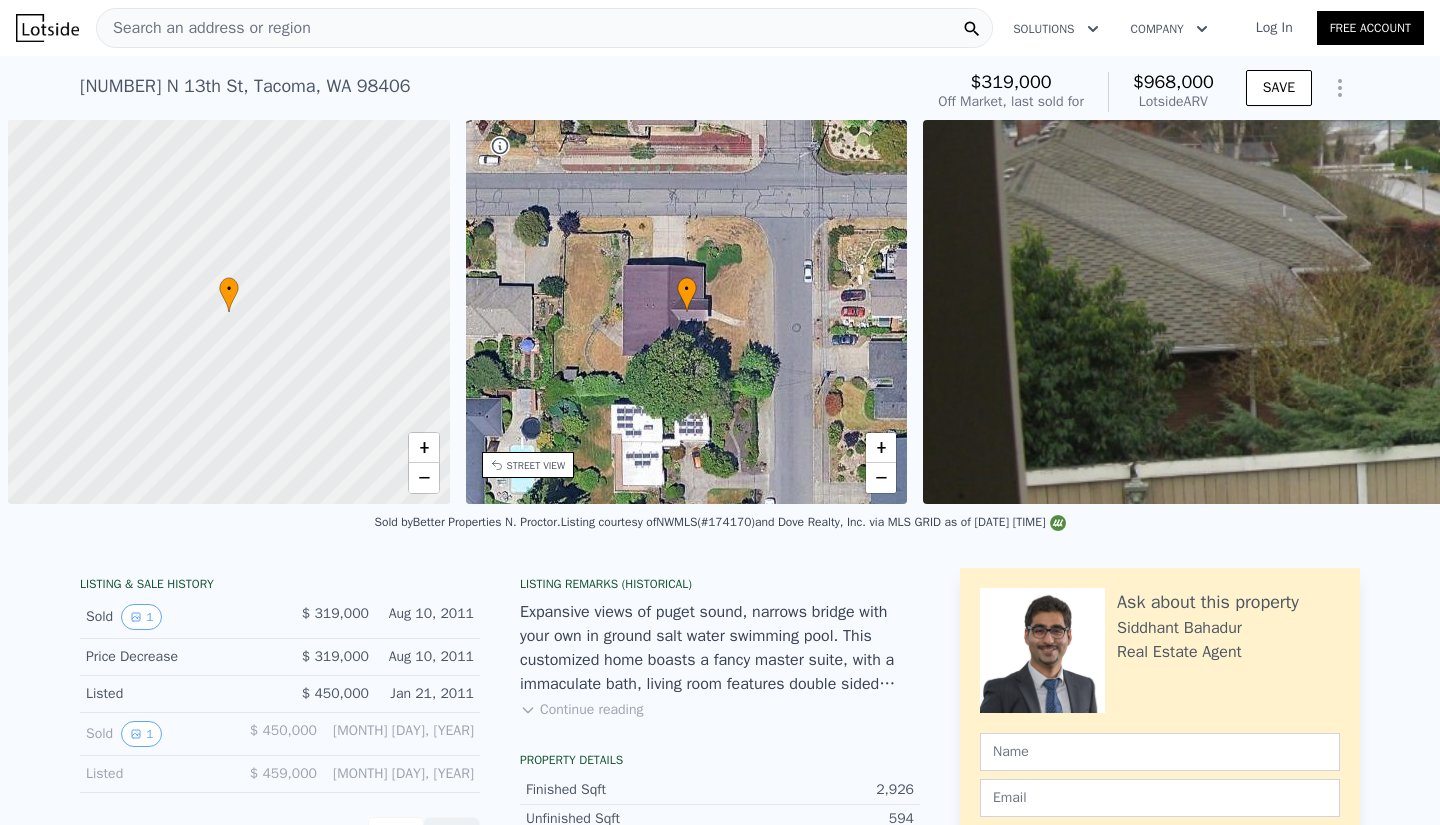 click on "Search an address or region" at bounding box center (204, 28) 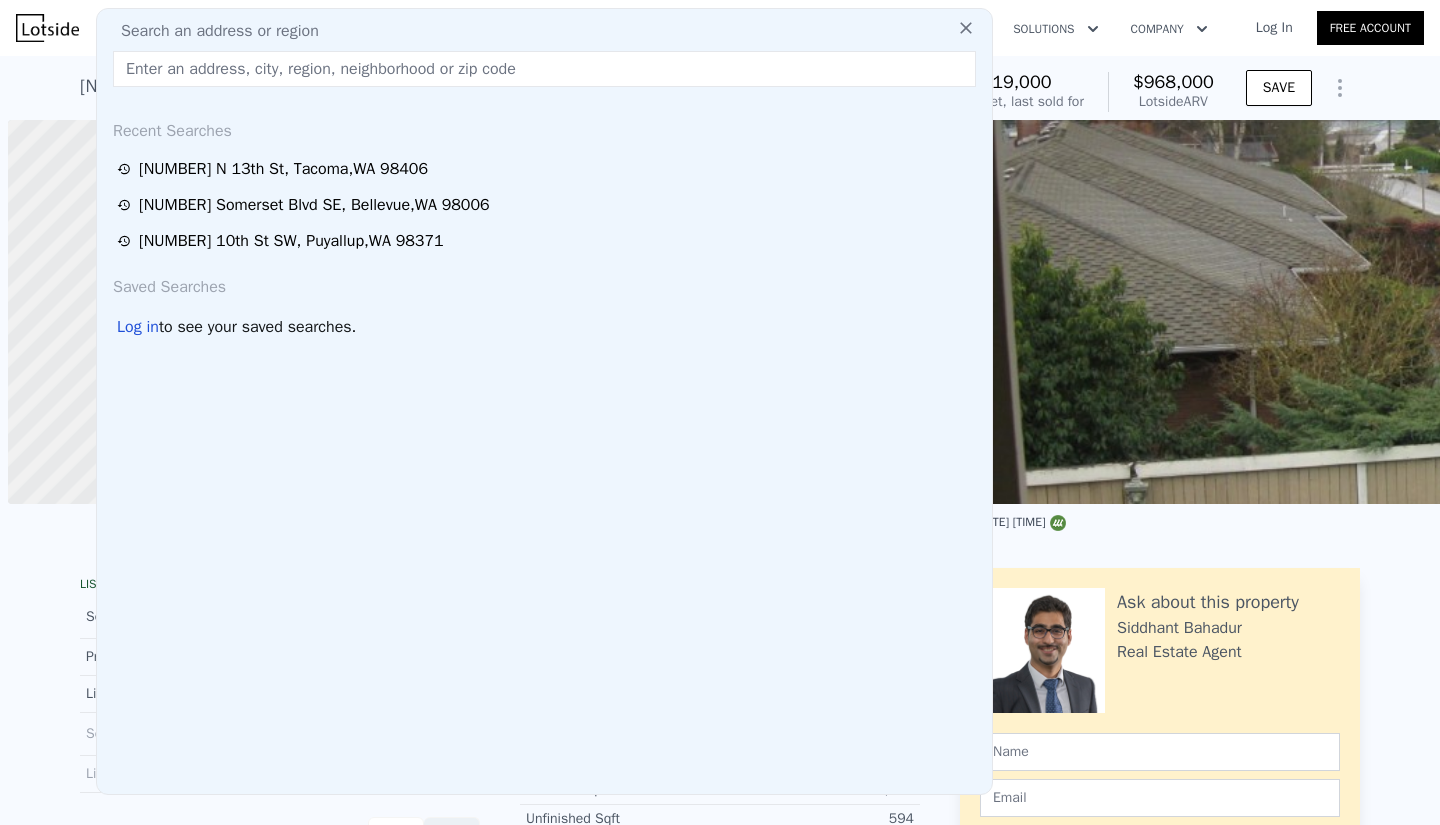 scroll, scrollTop: 0, scrollLeft: 8, axis: horizontal 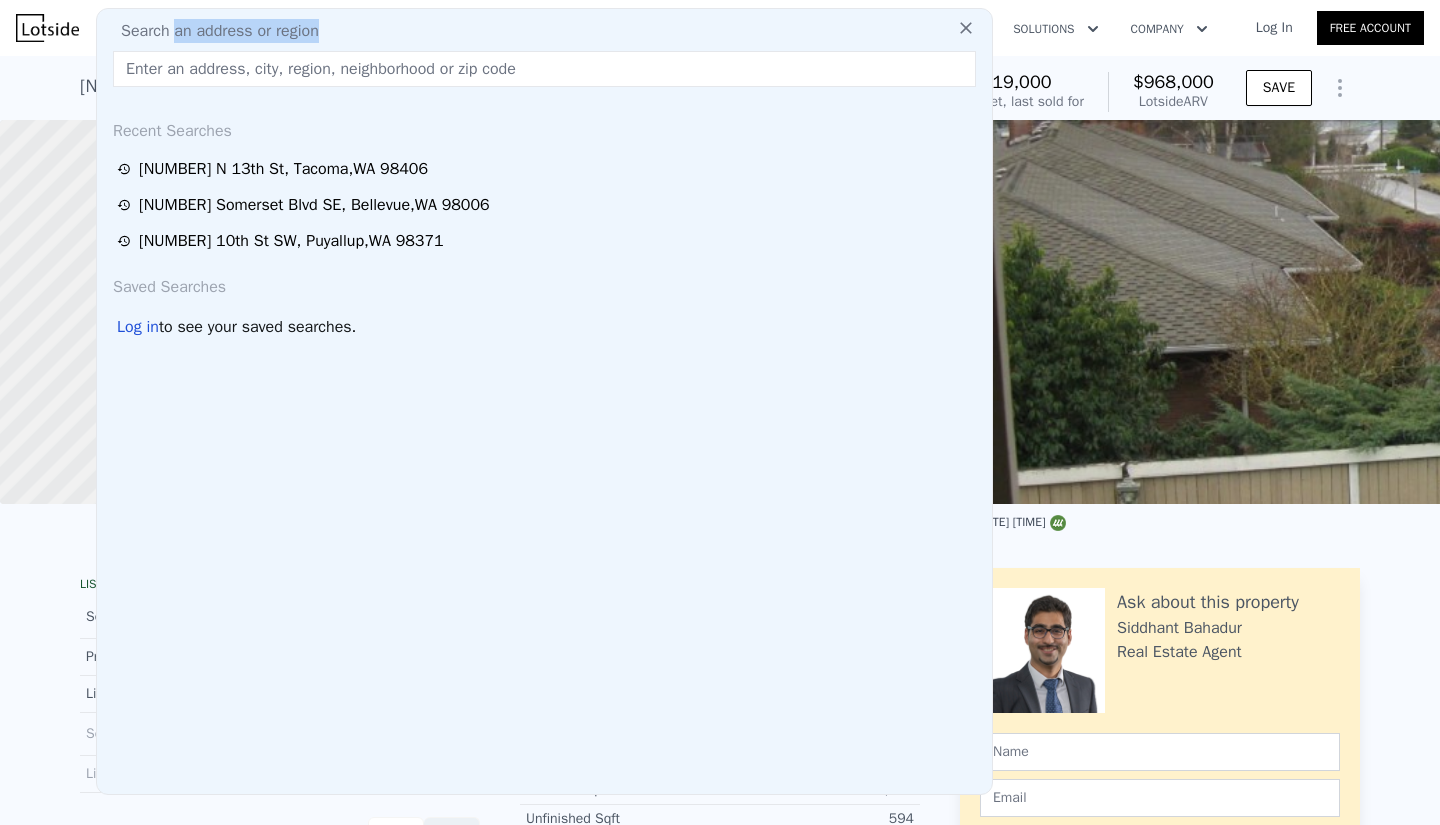 click on "Search an address or region Recent Searches [NUMBER] N 13th St , [CITY] , [STATE] [ZIP] [NUMBER] Somerset Blvd SE , [CITY] , [STATE] [ZIP] [NUMBER] 10th St SW , [CITY] , [STATE] [ZIP] Saved Searches Log in to see your saved searches." at bounding box center [544, 401] 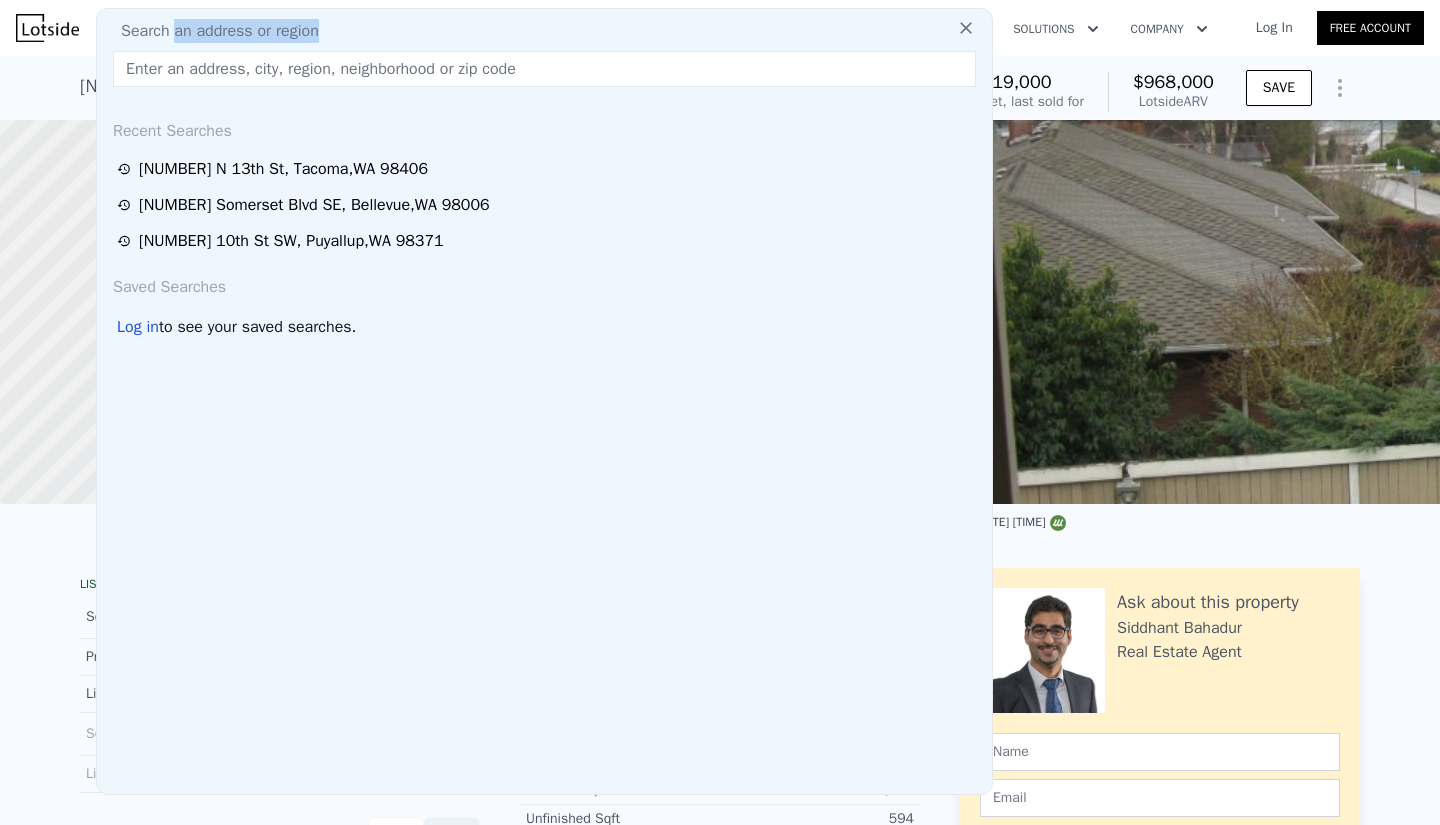 click at bounding box center (544, 69) 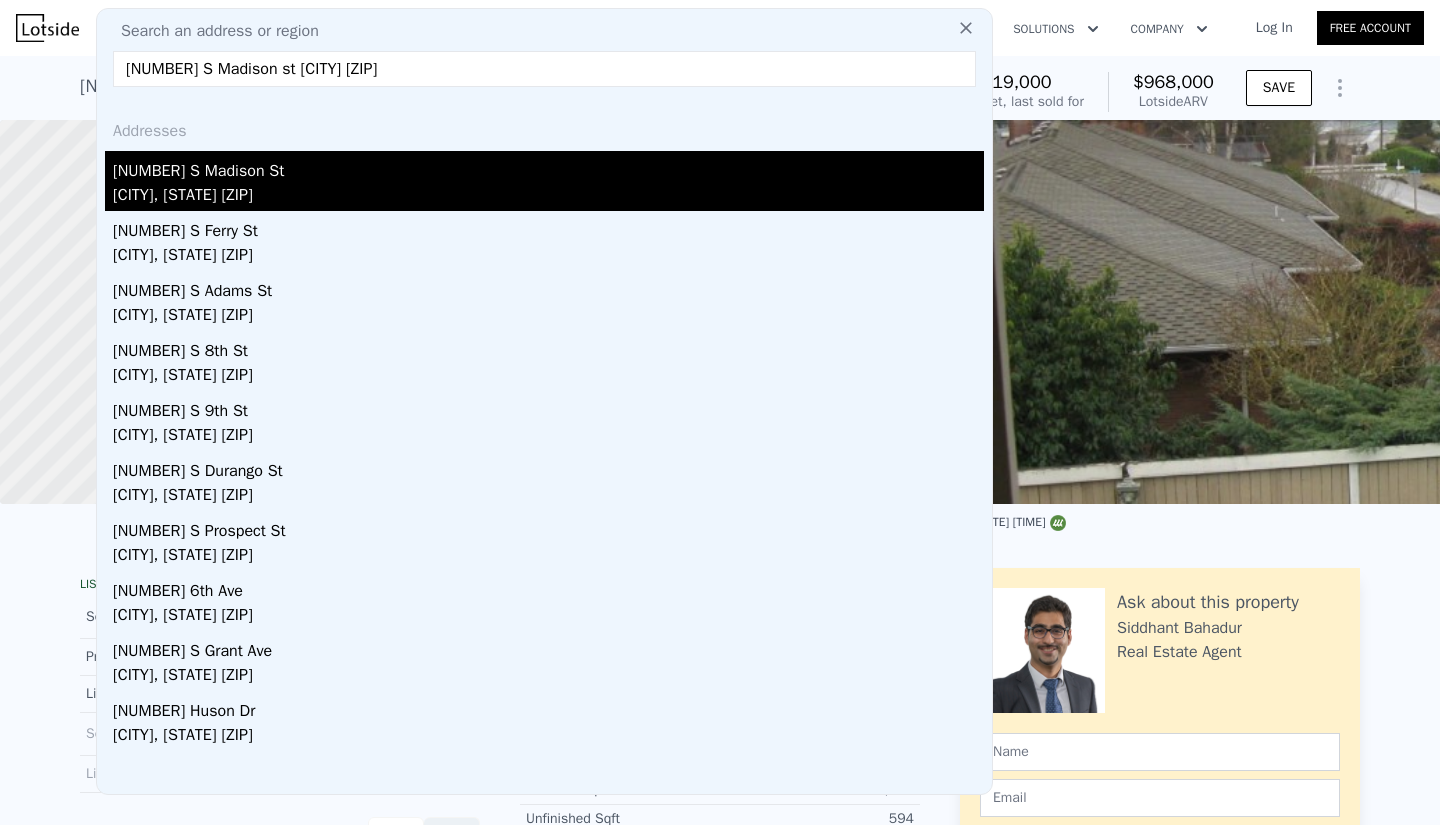 type on "[NUMBER] S Madison st [CITY] [ZIP]" 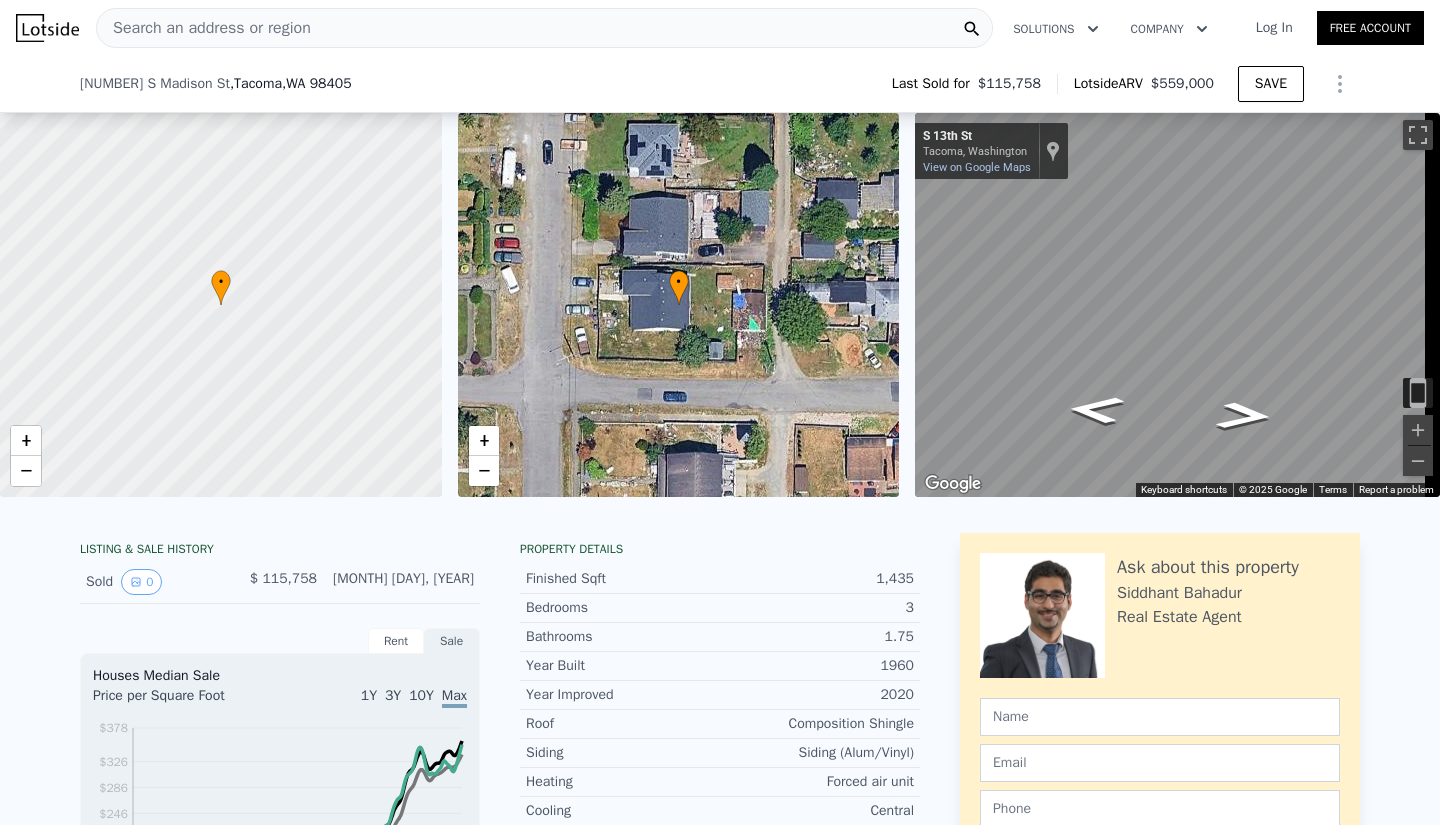 scroll, scrollTop: 467, scrollLeft: 0, axis: vertical 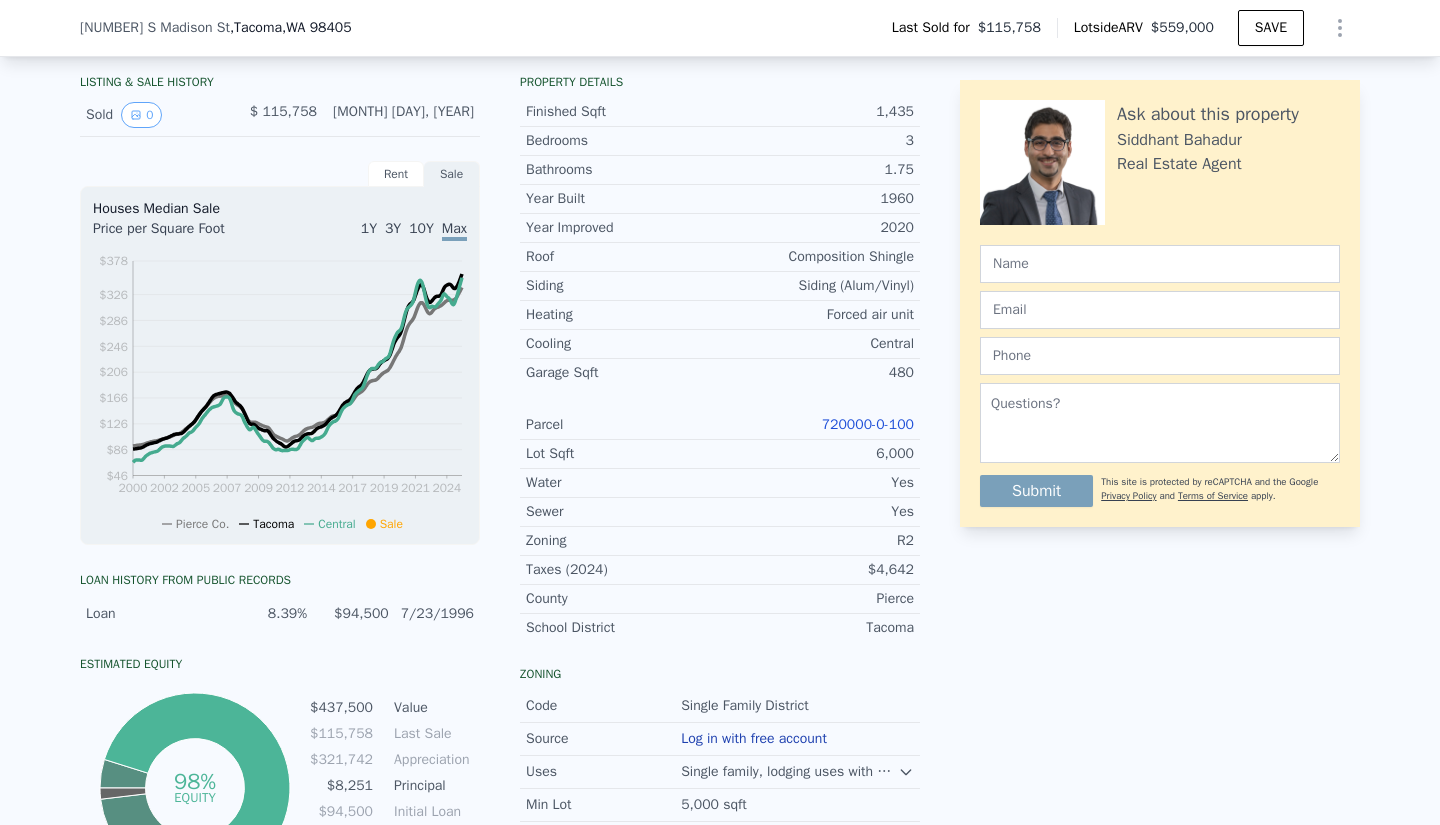 click on "720000-0-100" at bounding box center (868, 424) 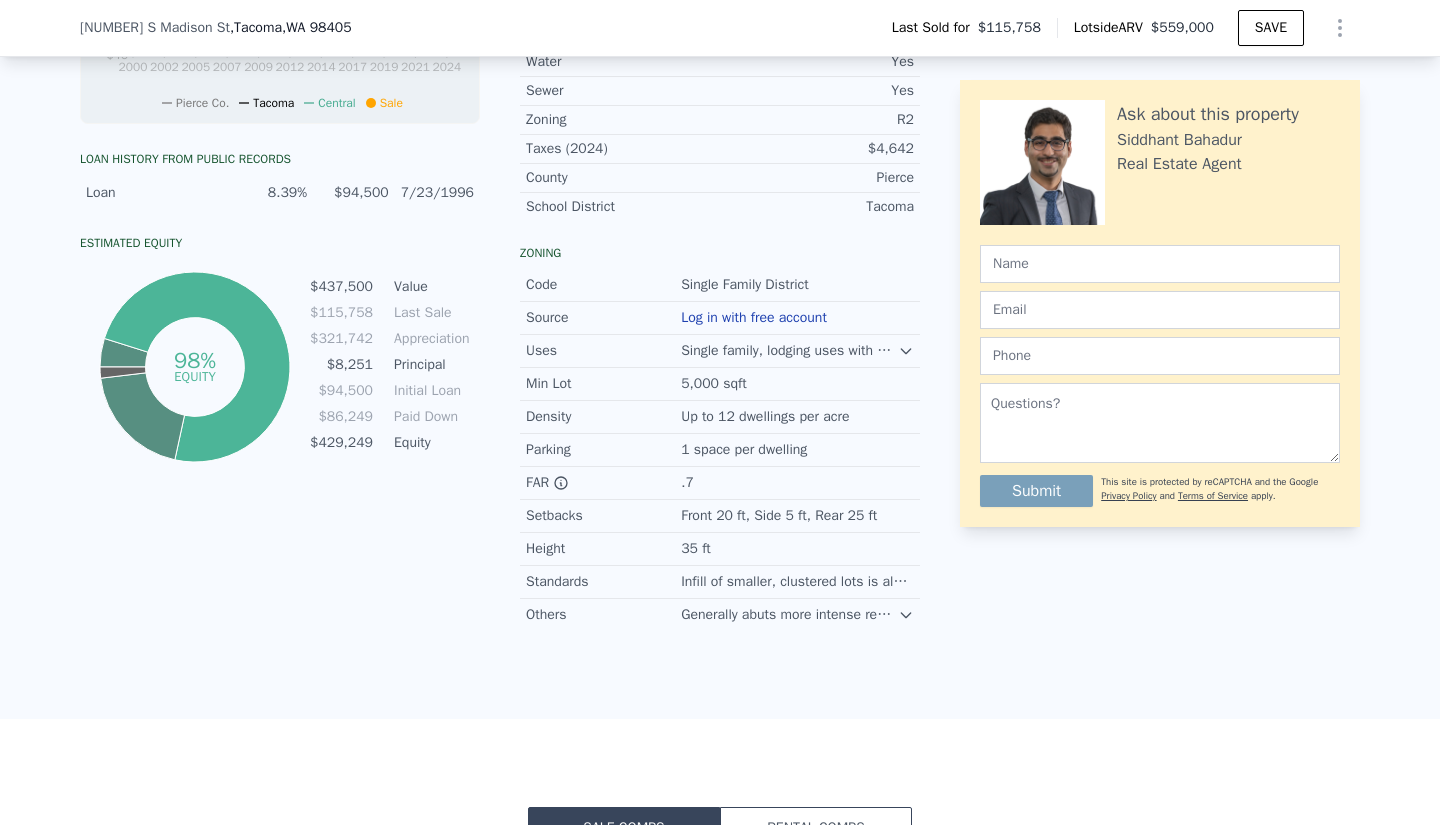 scroll, scrollTop: 891, scrollLeft: 0, axis: vertical 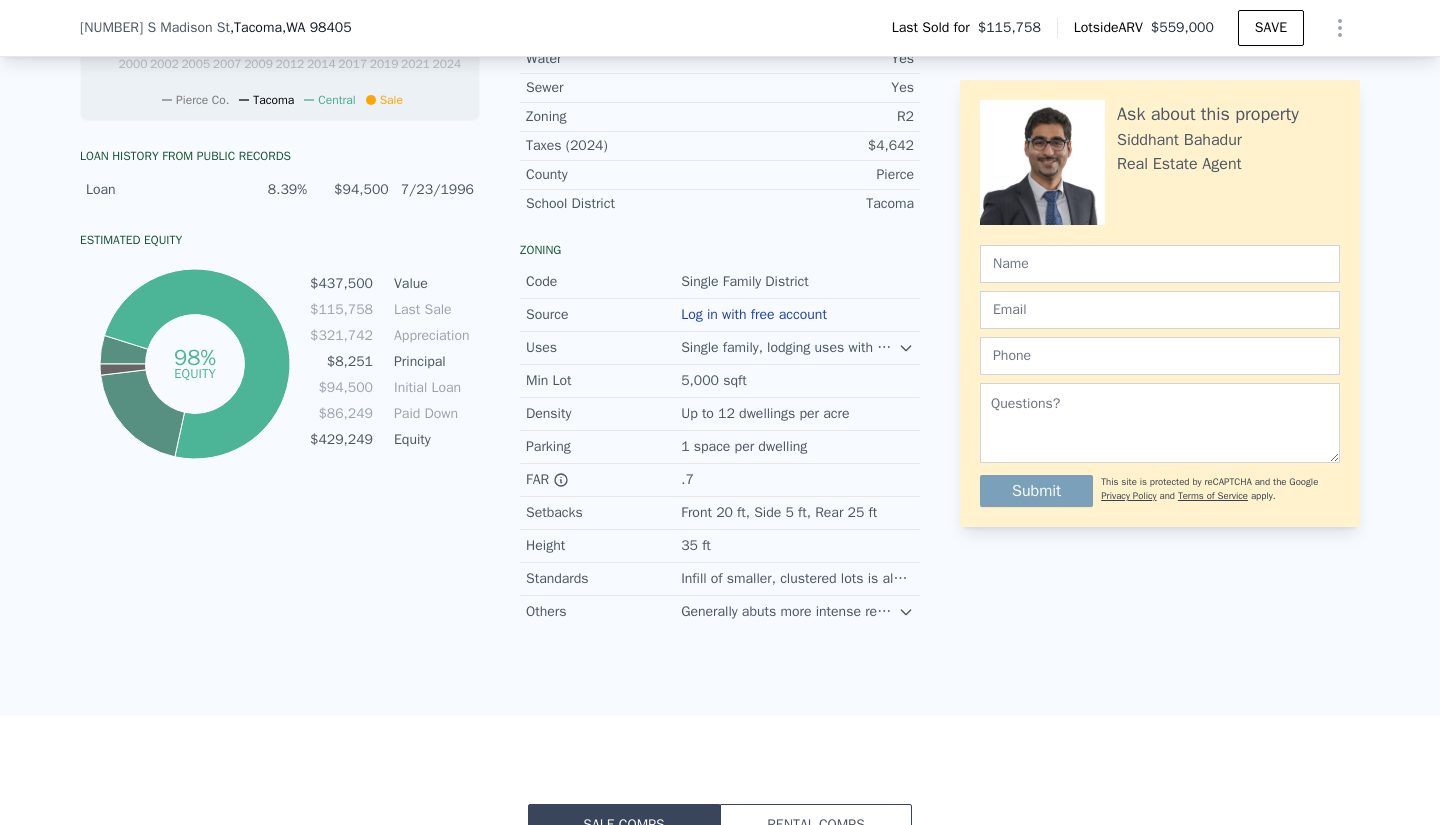 click 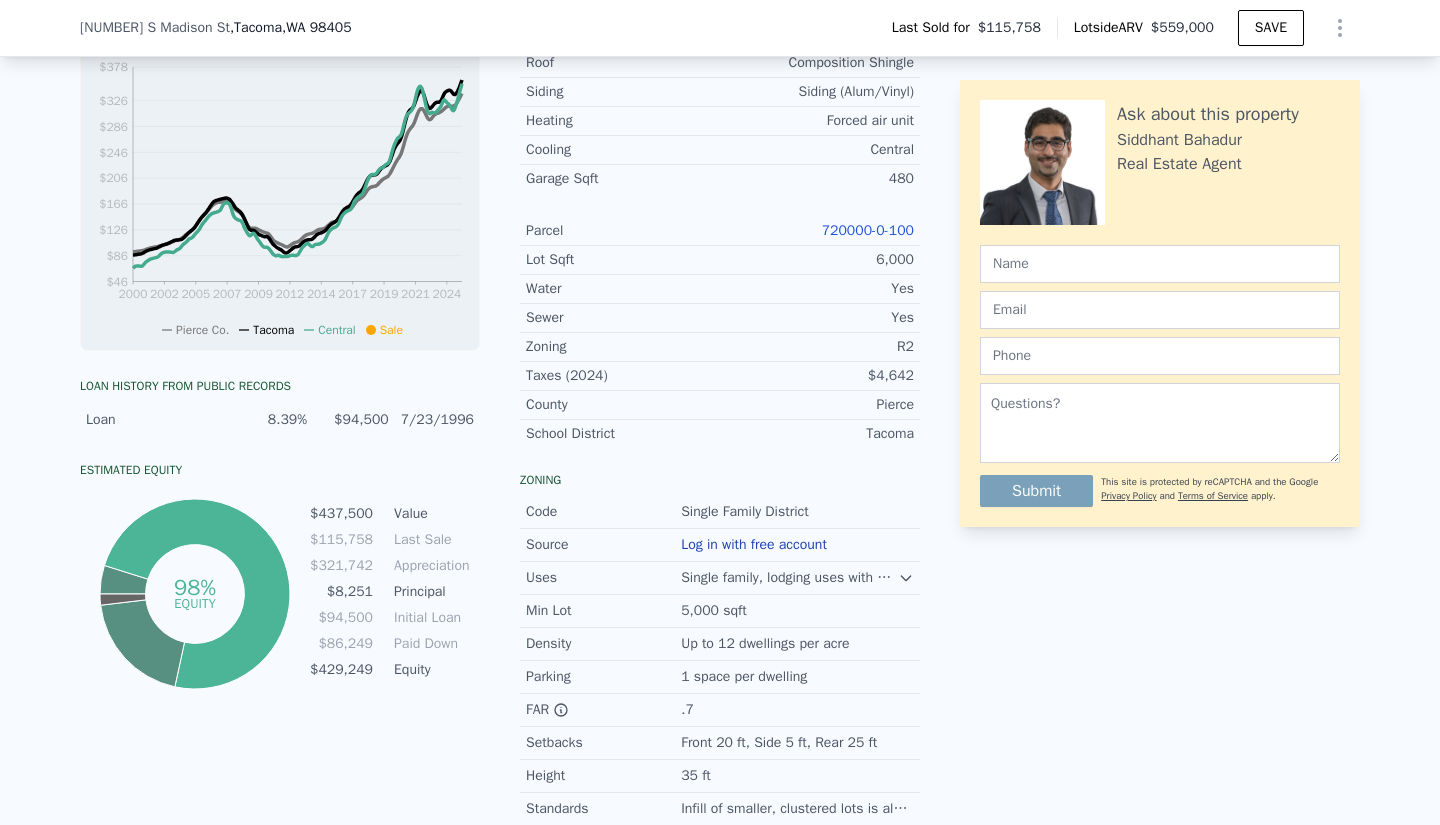 scroll, scrollTop: 419, scrollLeft: 0, axis: vertical 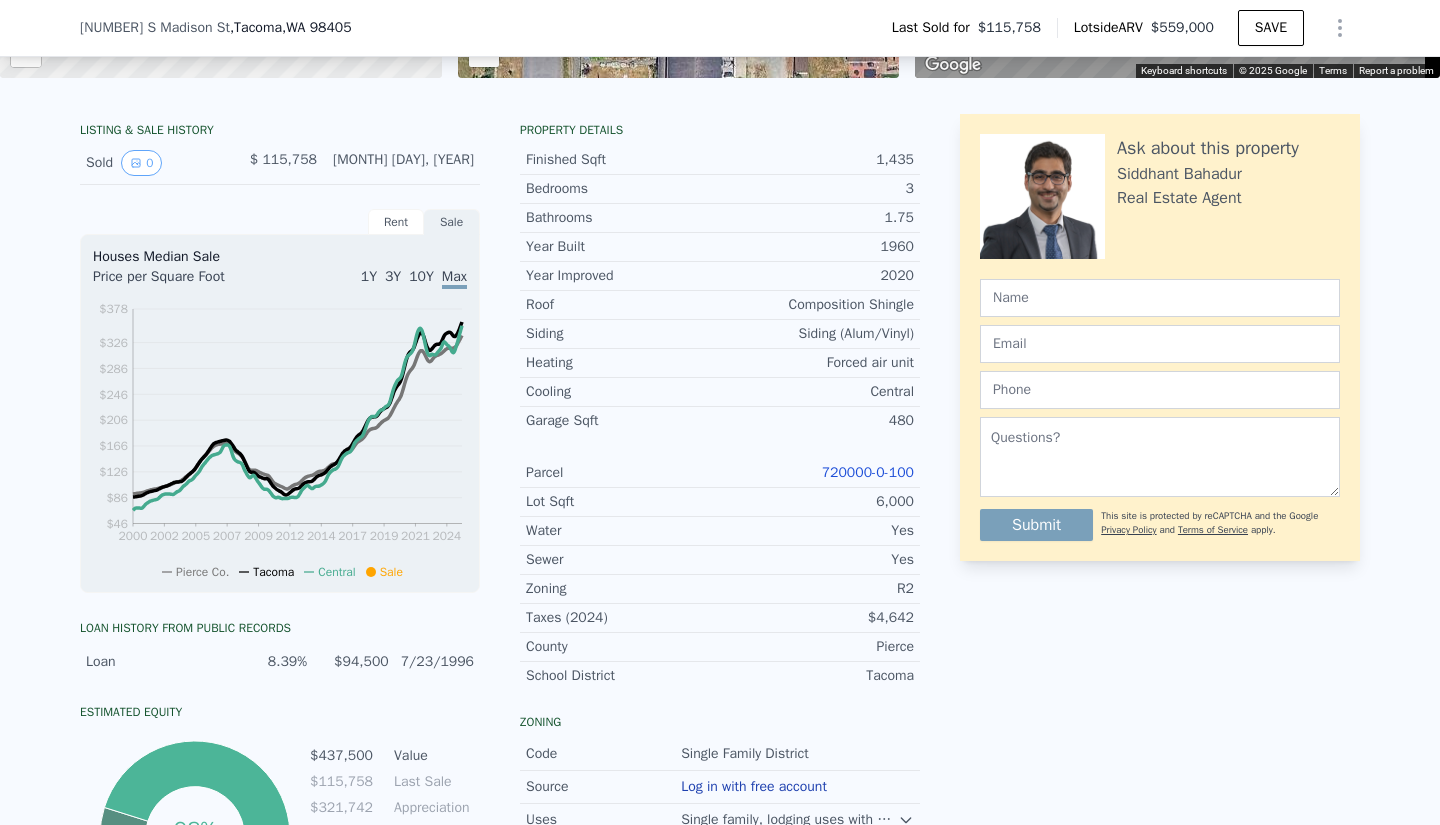 click on "•
+ −" at bounding box center (679, -114) 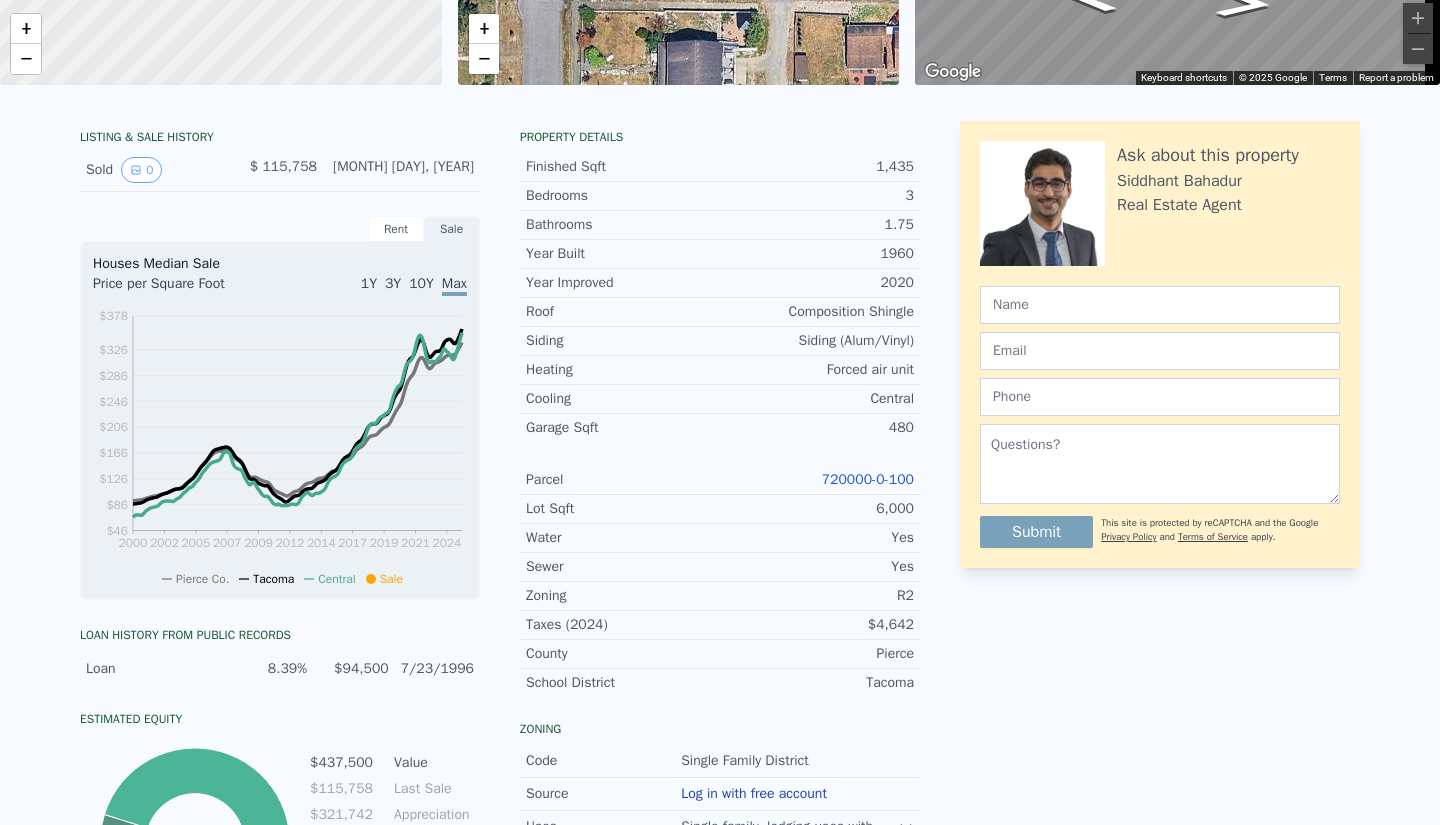 scroll, scrollTop: 0, scrollLeft: 0, axis: both 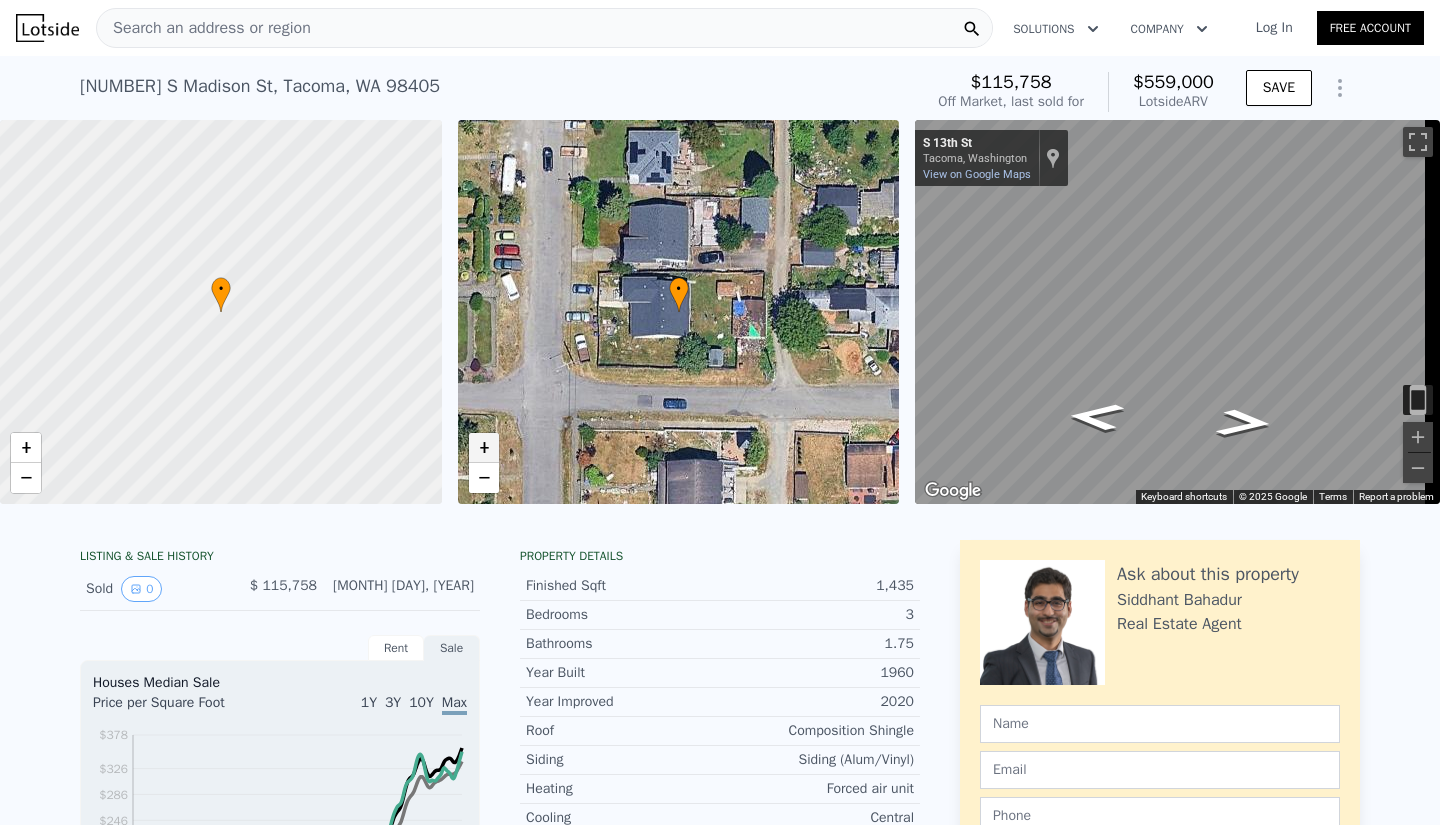 click on "+" at bounding box center [484, 448] 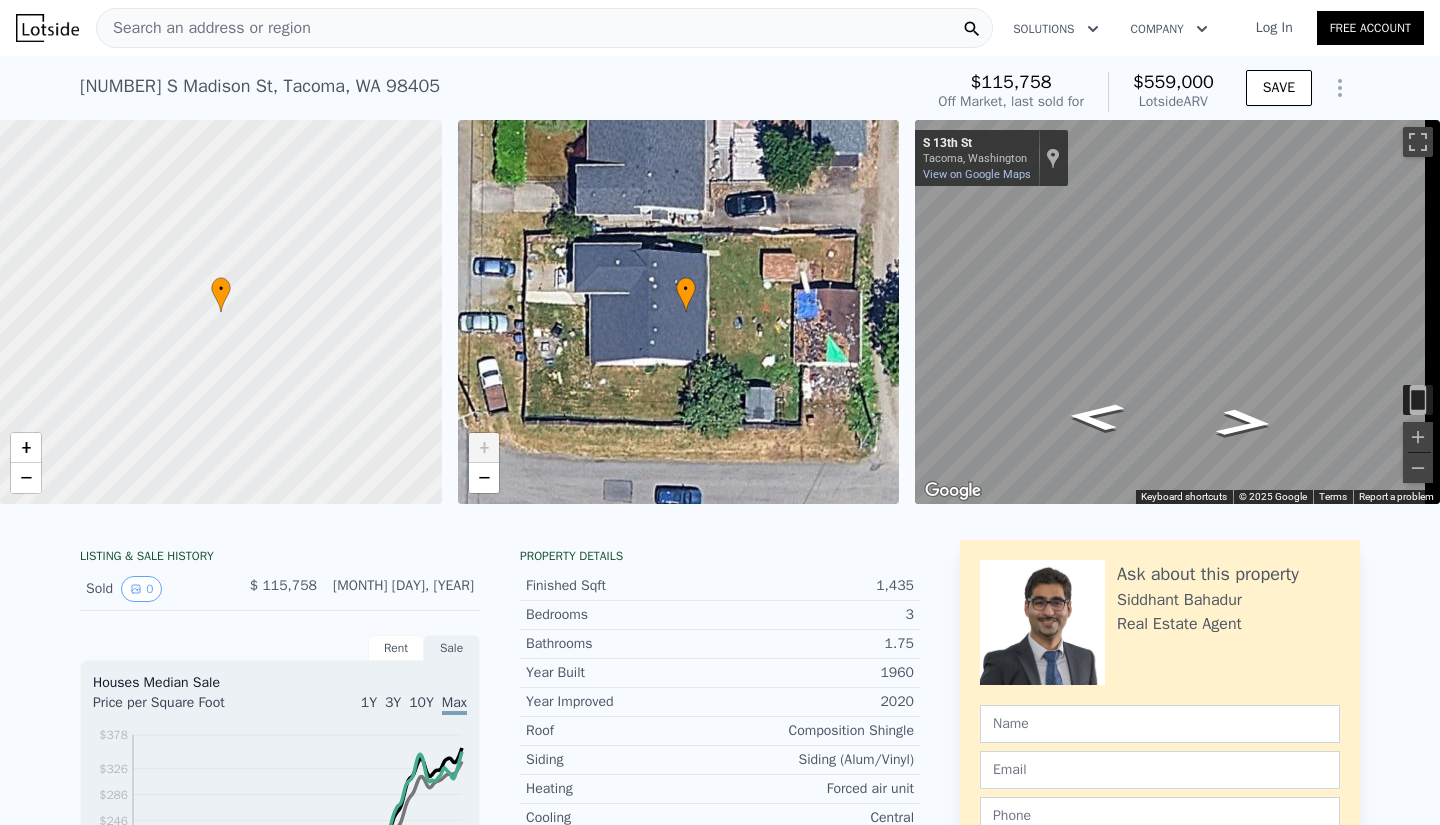 click on "•
+ −" at bounding box center (679, 312) 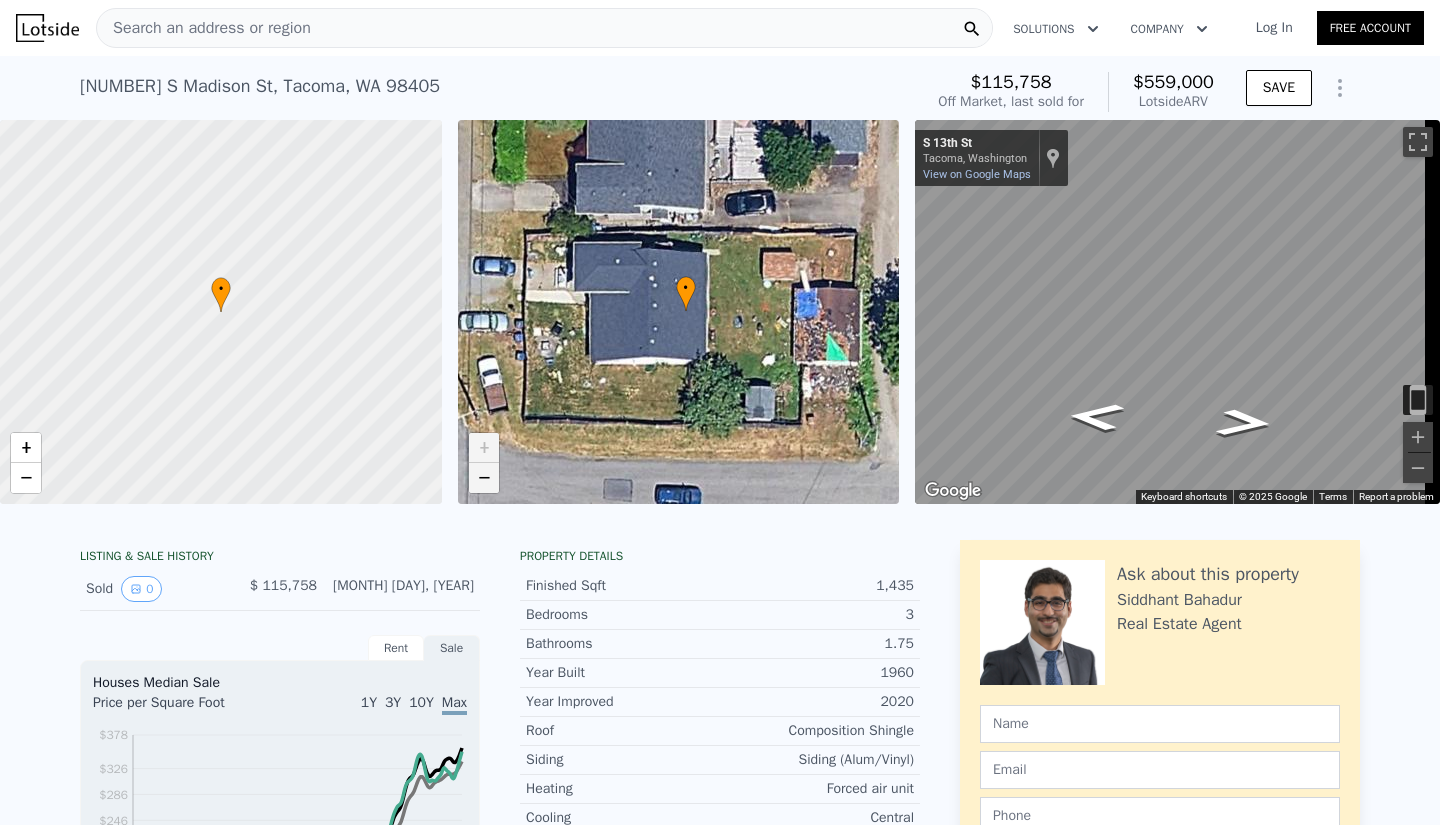click on "−" at bounding box center [484, 478] 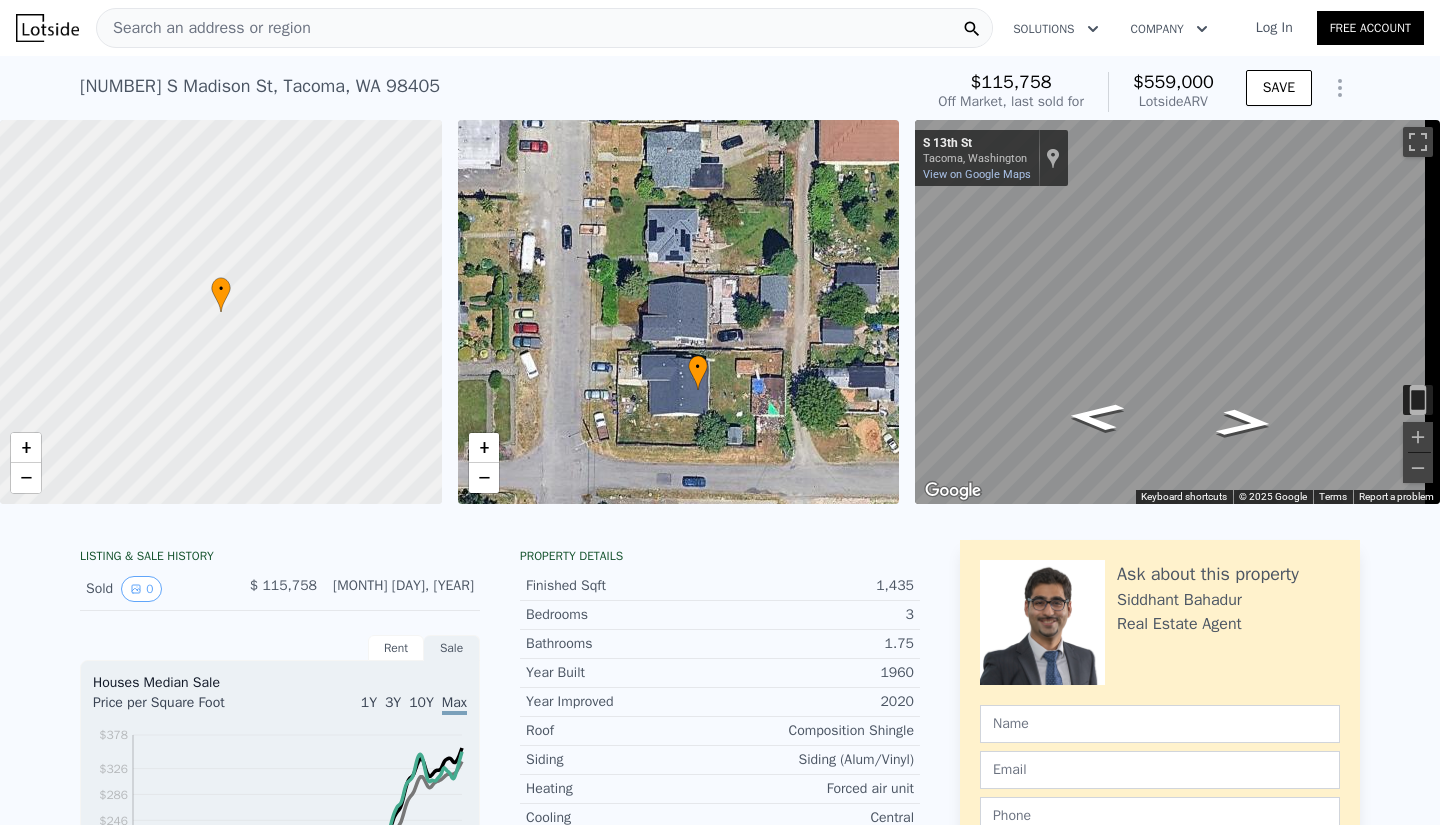 drag, startPoint x: 767, startPoint y: 347, endPoint x: 783, endPoint y: 428, distance: 82.565125 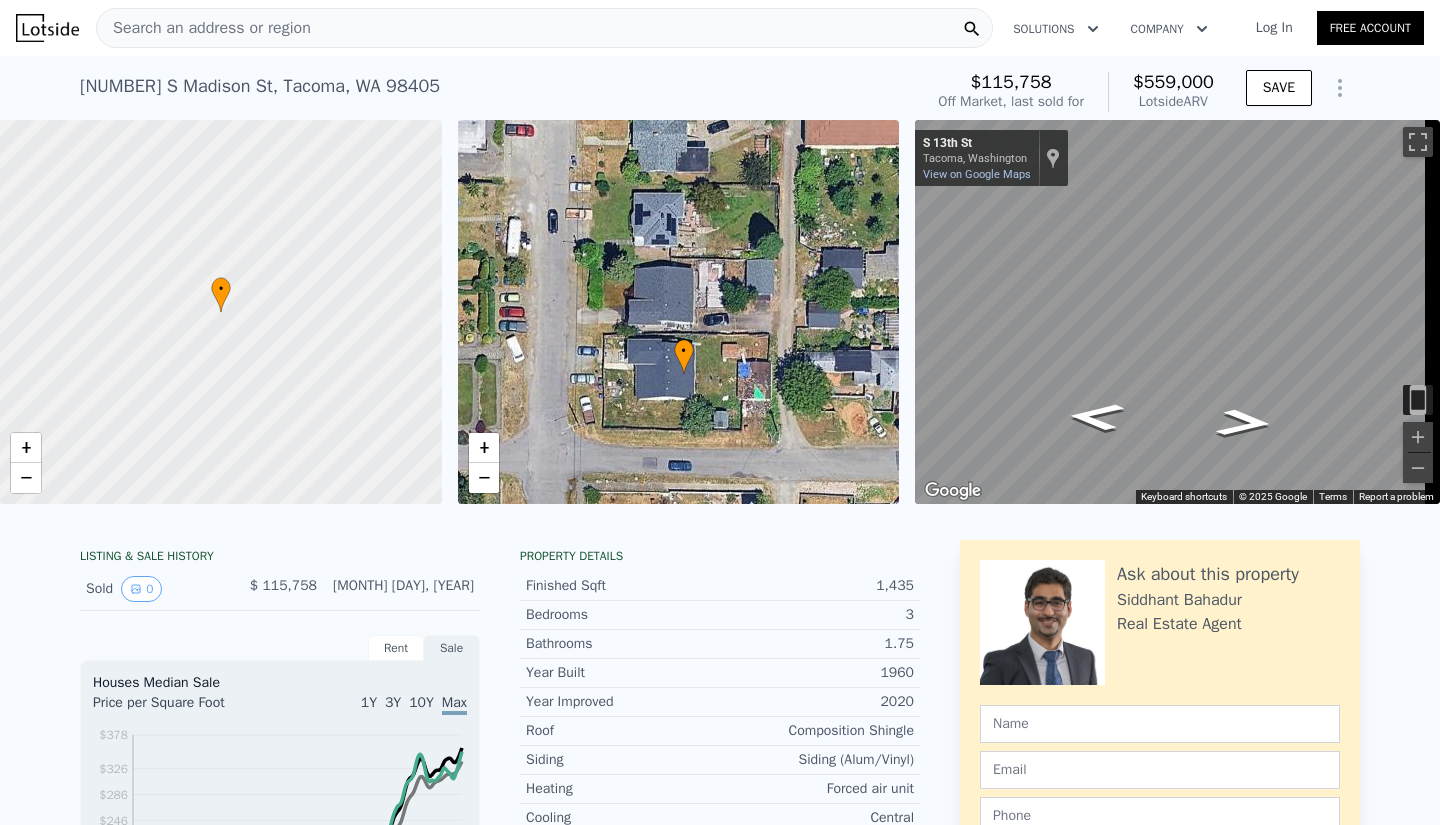 drag, startPoint x: 767, startPoint y: 413, endPoint x: 749, endPoint y: 392, distance: 27.658634 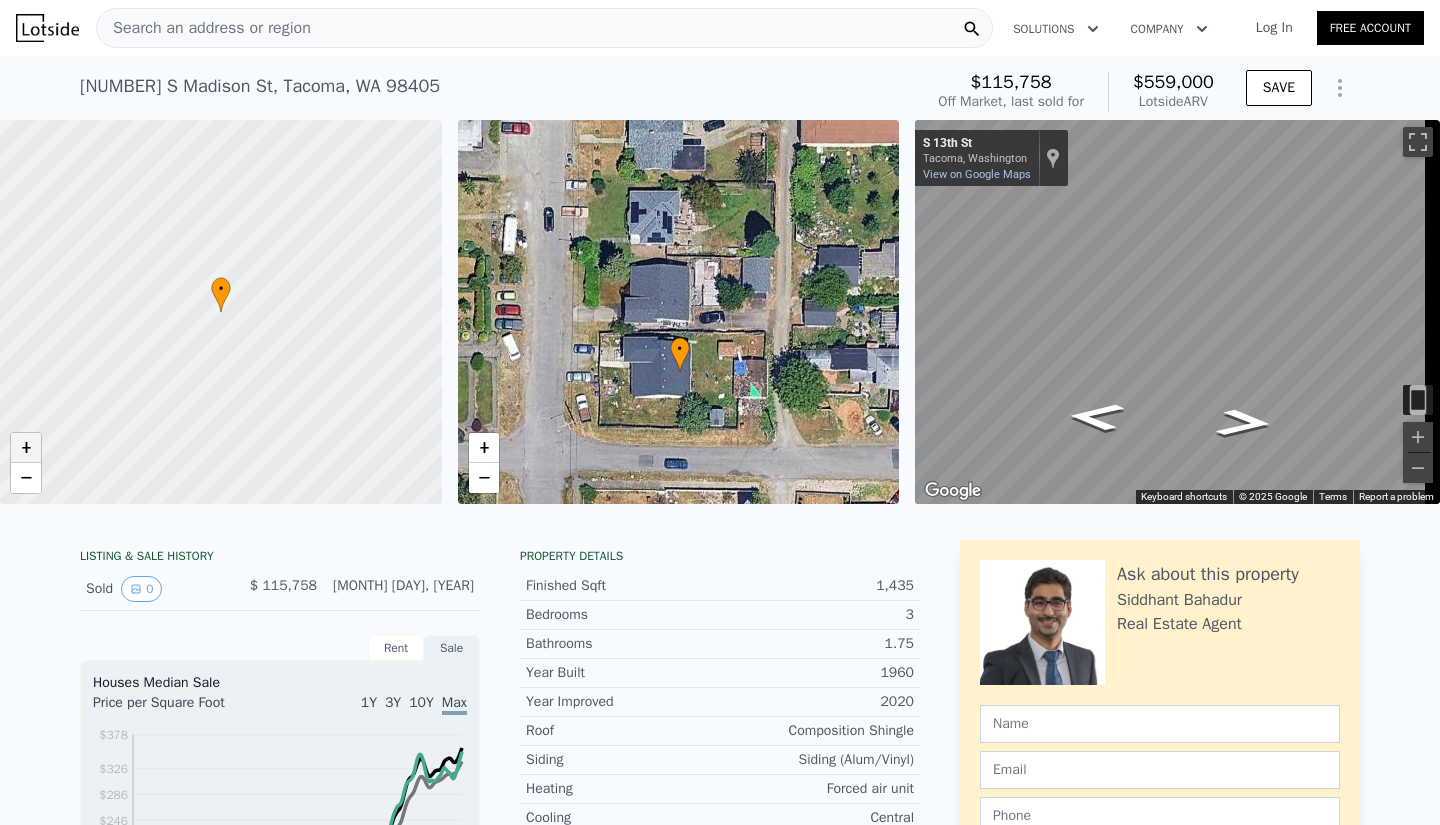 click on "+" at bounding box center [26, 448] 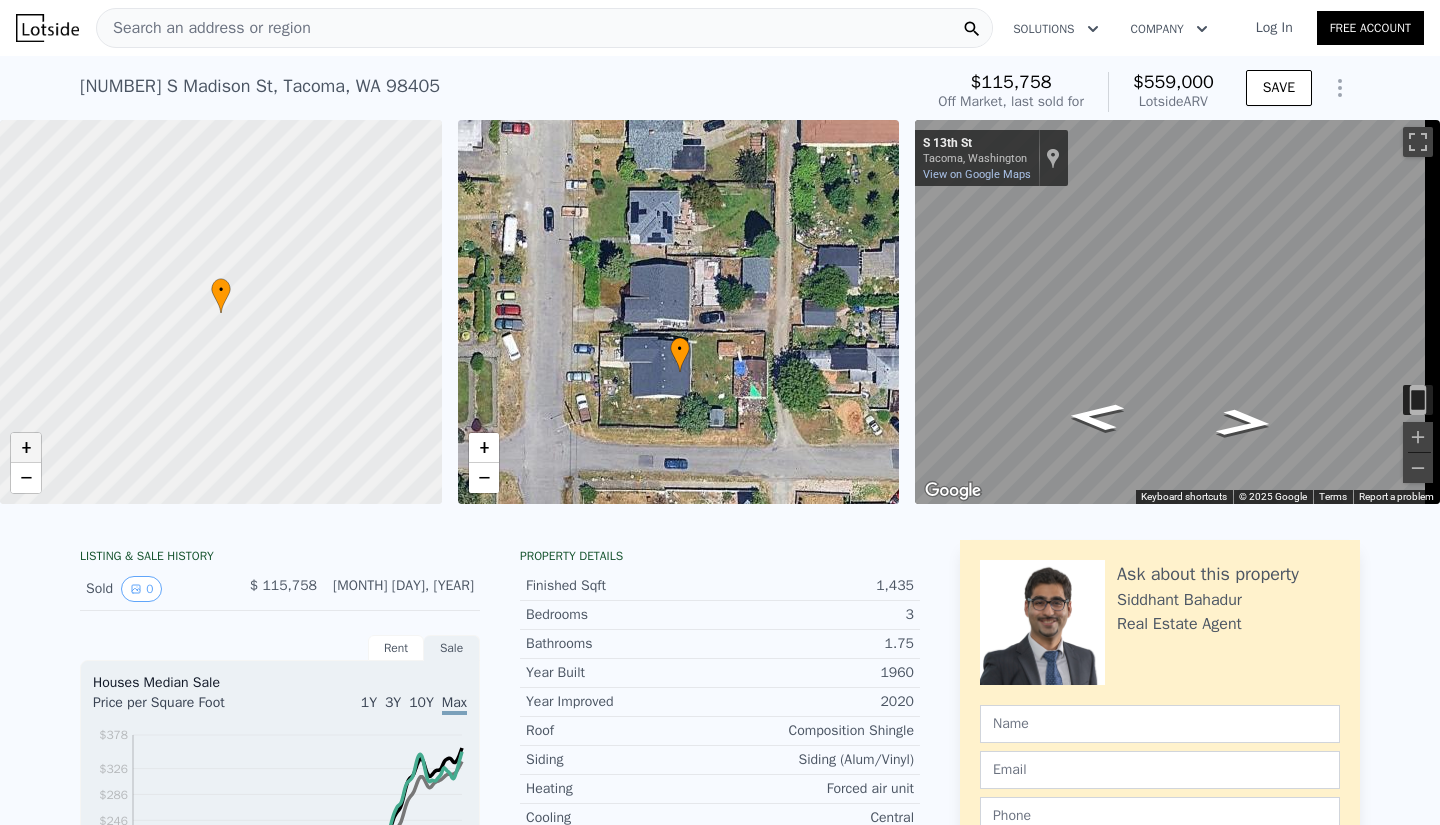 click on "+" at bounding box center [26, 448] 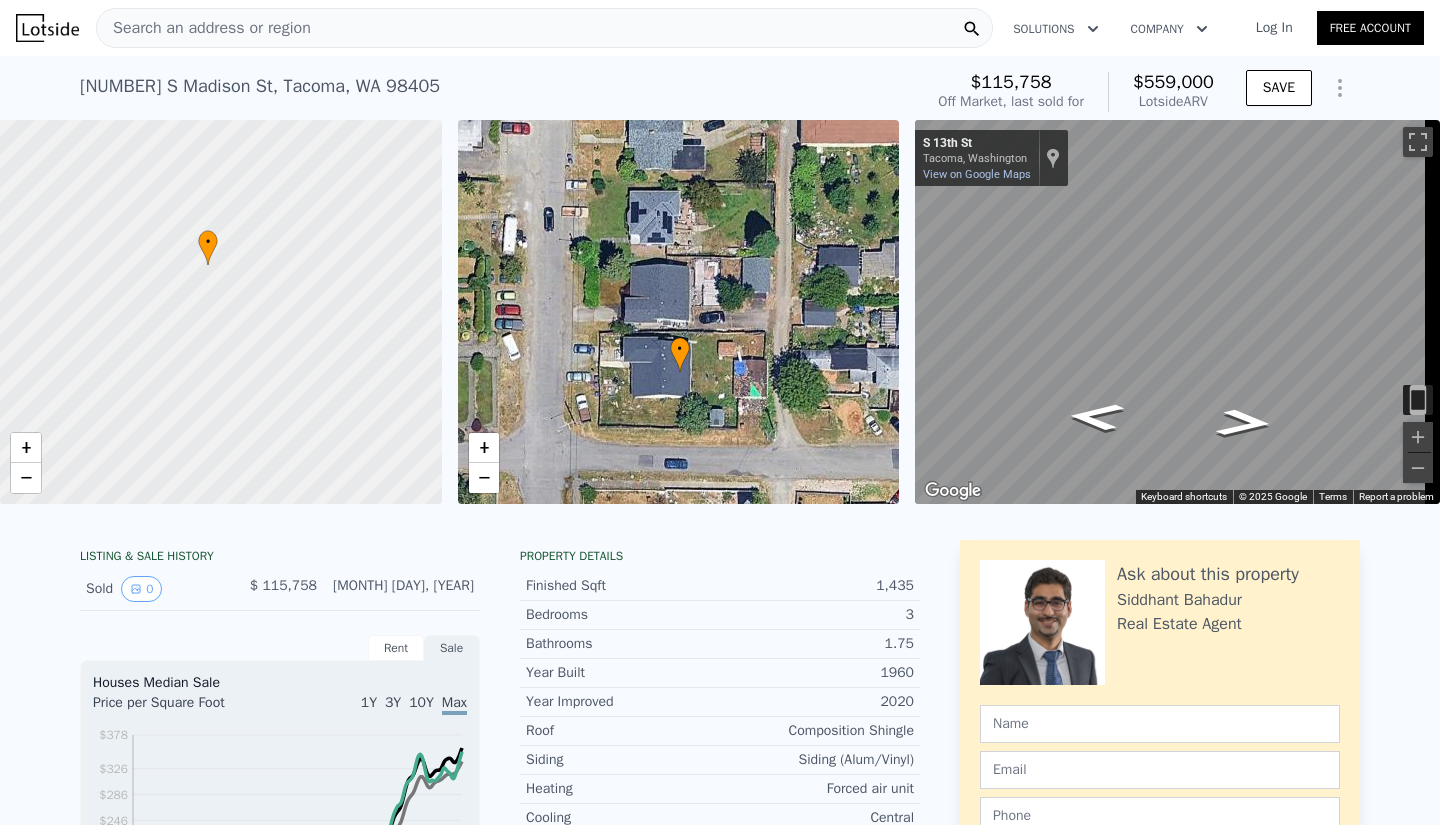 drag, startPoint x: 251, startPoint y: 371, endPoint x: 238, endPoint y: 323, distance: 49.729267 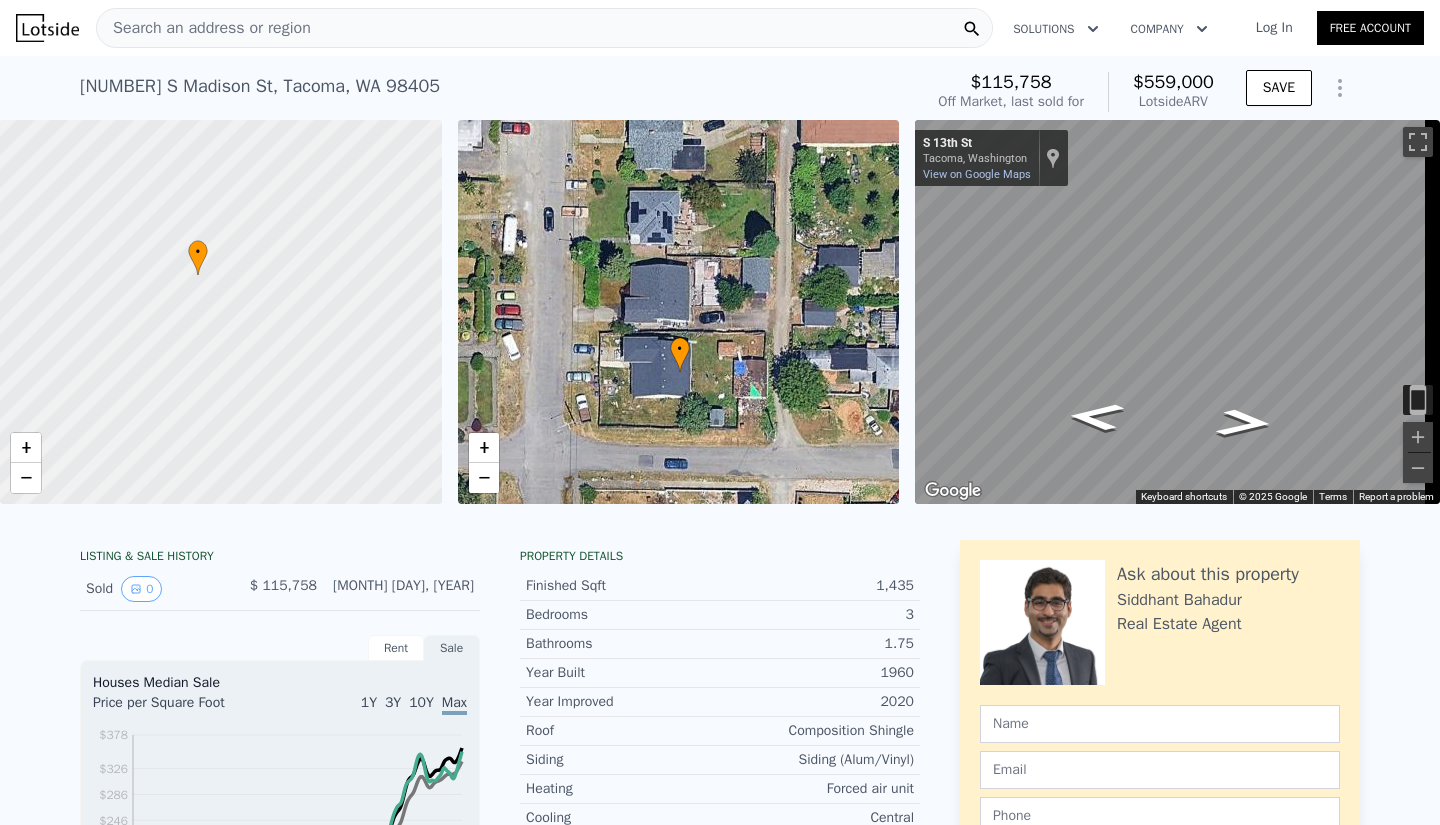 drag, startPoint x: 254, startPoint y: 366, endPoint x: 242, endPoint y: 375, distance: 15 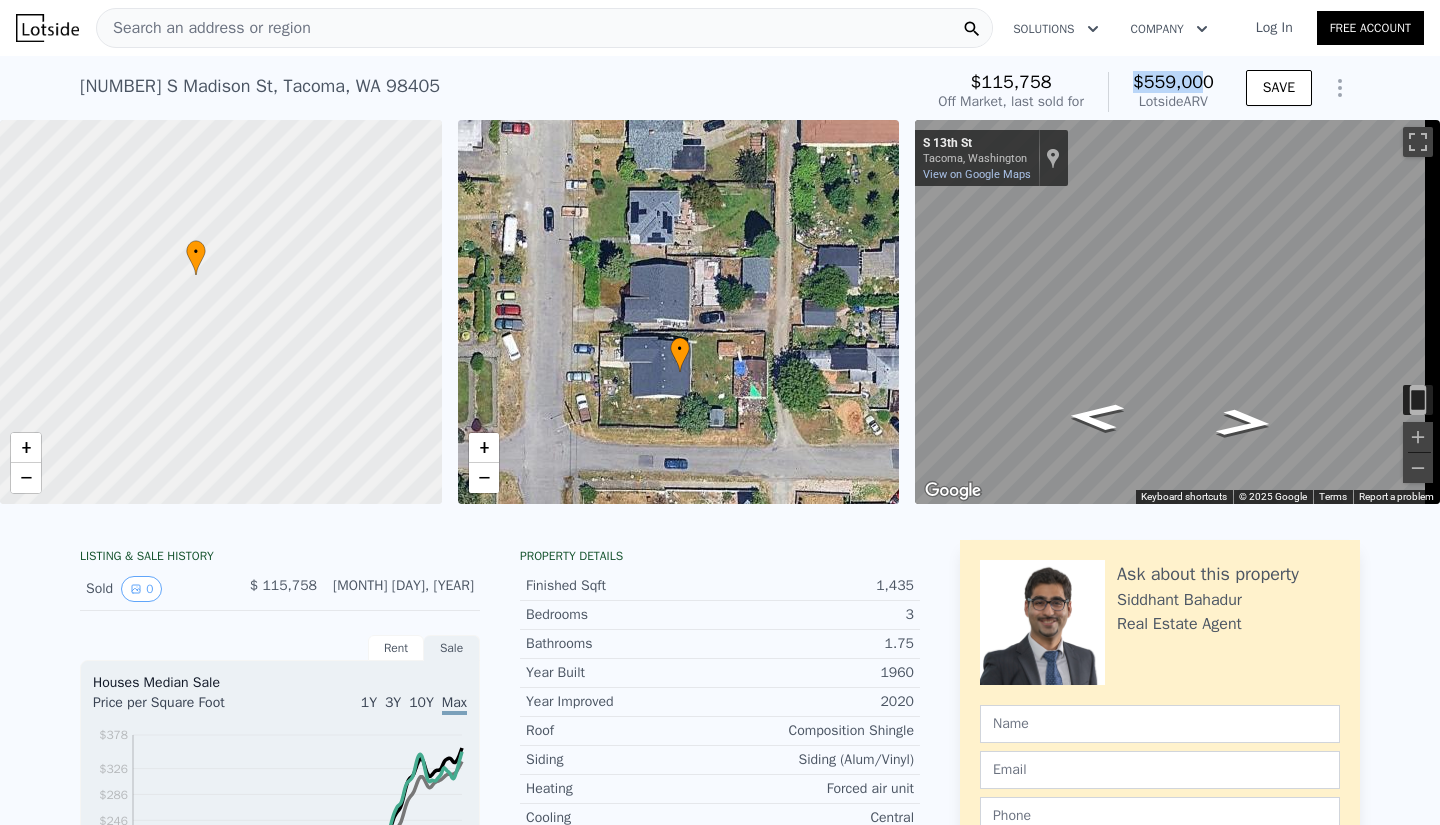 drag, startPoint x: 1130, startPoint y: 77, endPoint x: 1197, endPoint y: 82, distance: 67.18631 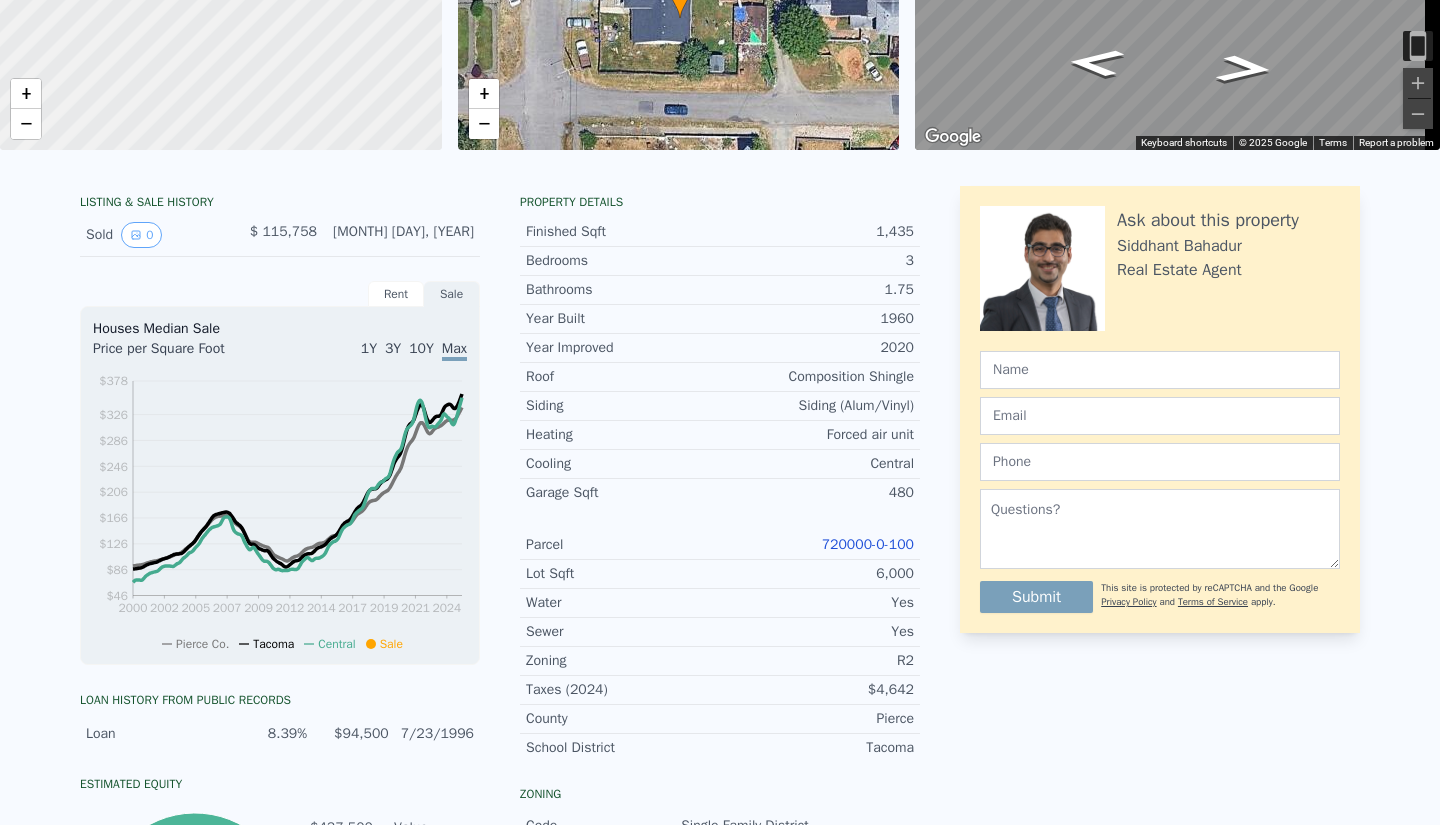 scroll, scrollTop: 0, scrollLeft: 0, axis: both 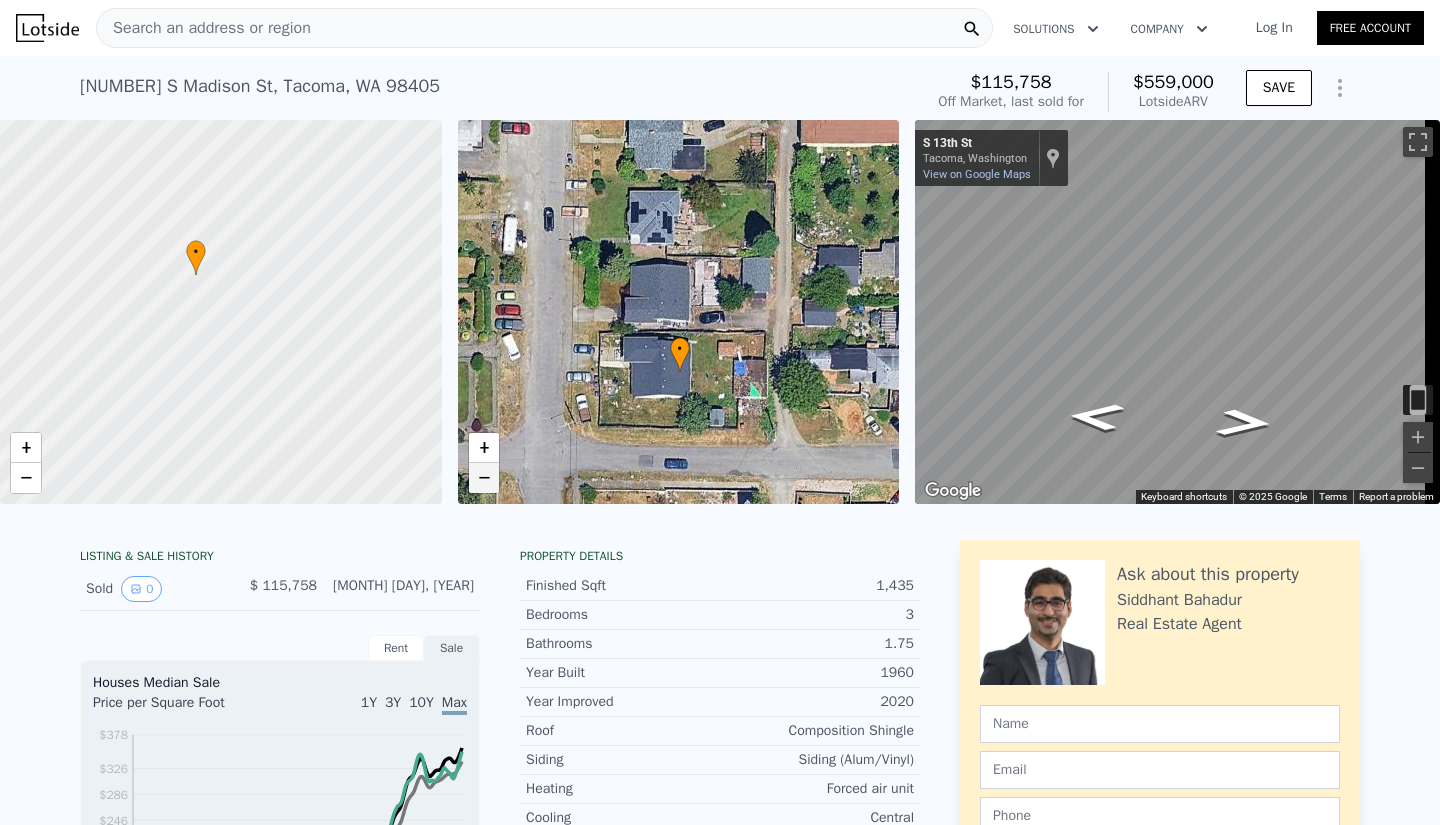 click on "−" at bounding box center [484, 478] 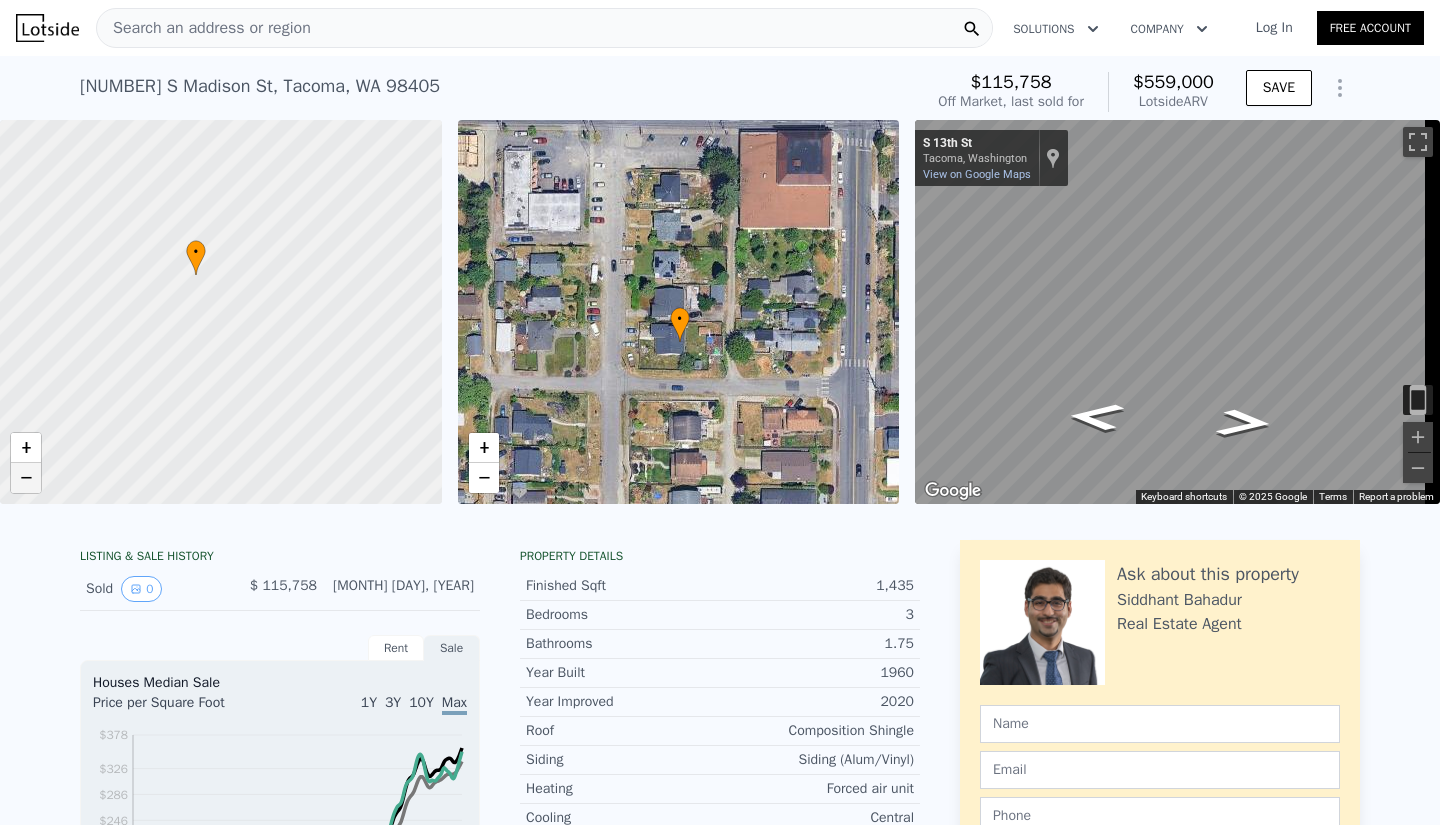click on "−" at bounding box center [26, 478] 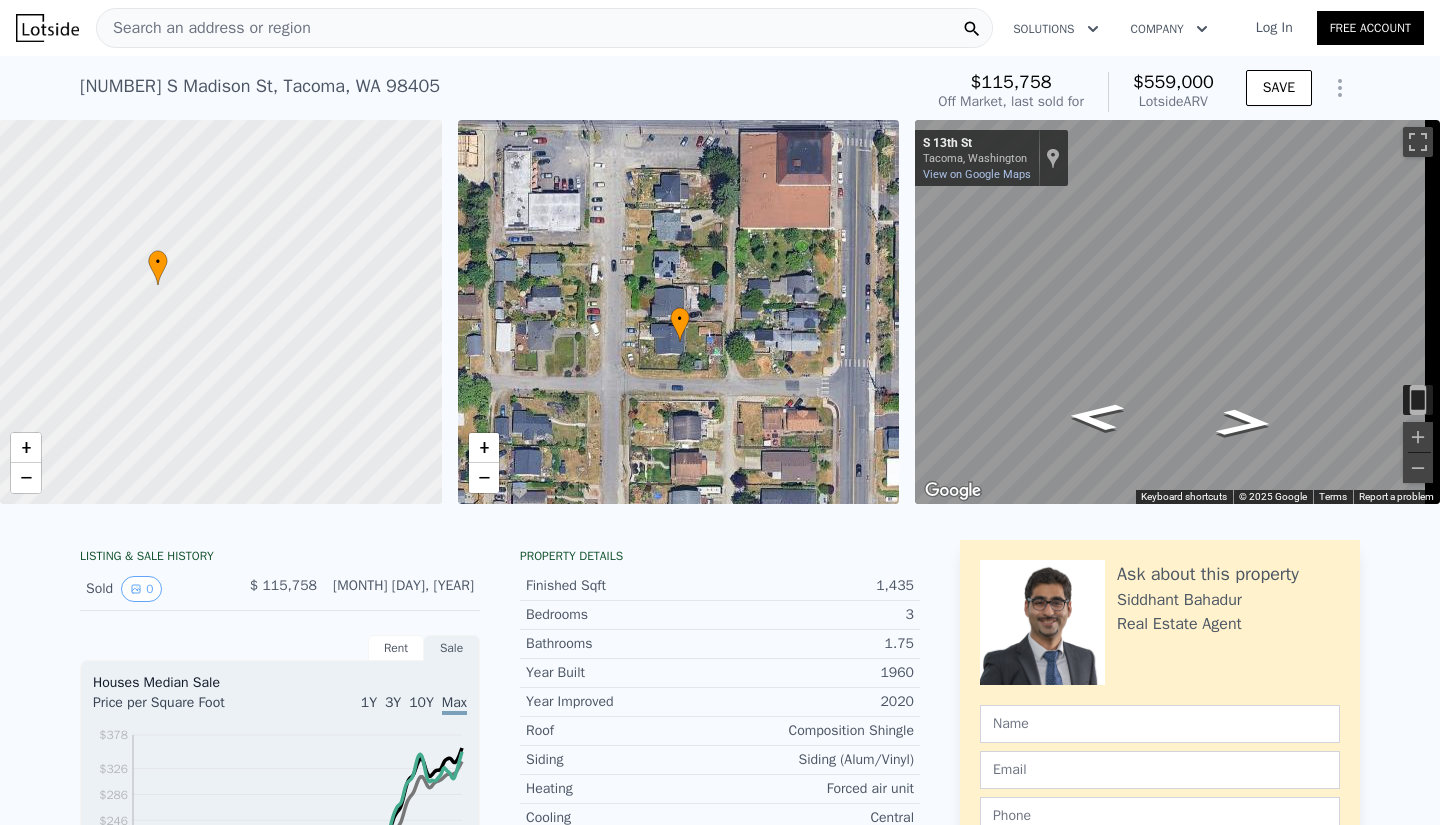 drag, startPoint x: 326, startPoint y: 282, endPoint x: 275, endPoint y: 271, distance: 52.17279 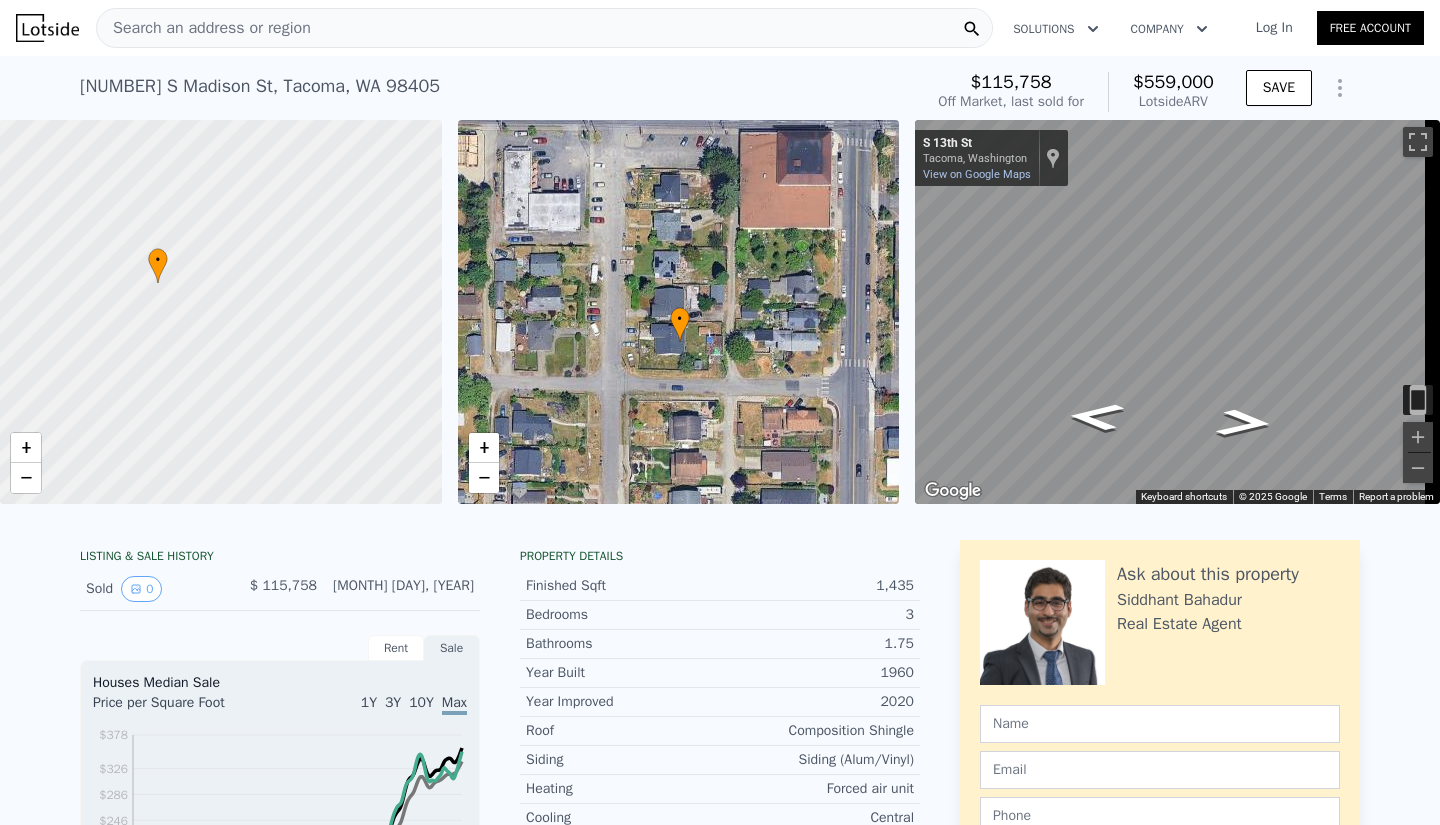 click at bounding box center [221, 312] 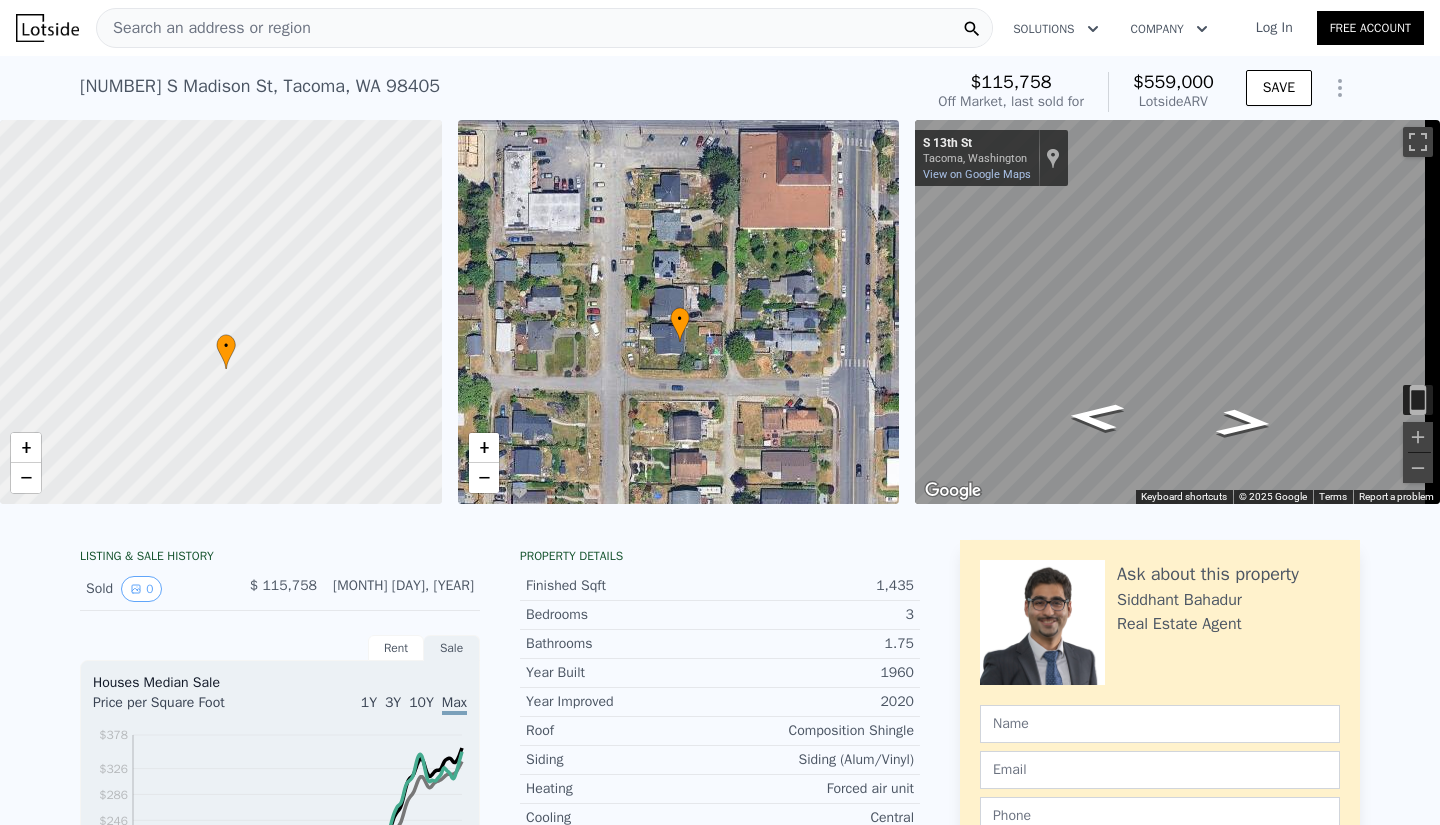 drag, startPoint x: 127, startPoint y: 311, endPoint x: 336, endPoint y: 400, distance: 227.16074 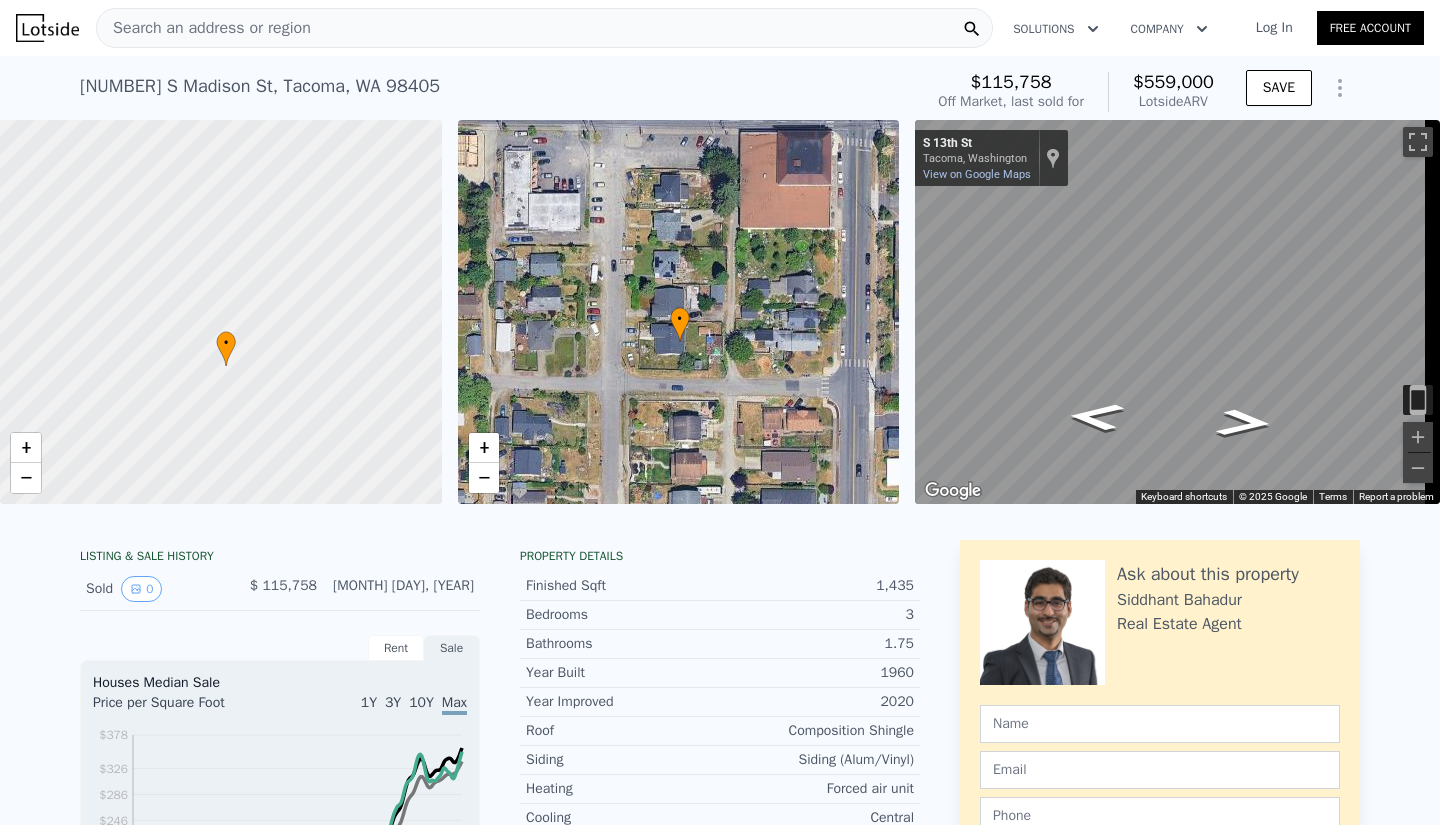 click at bounding box center (221, 312) 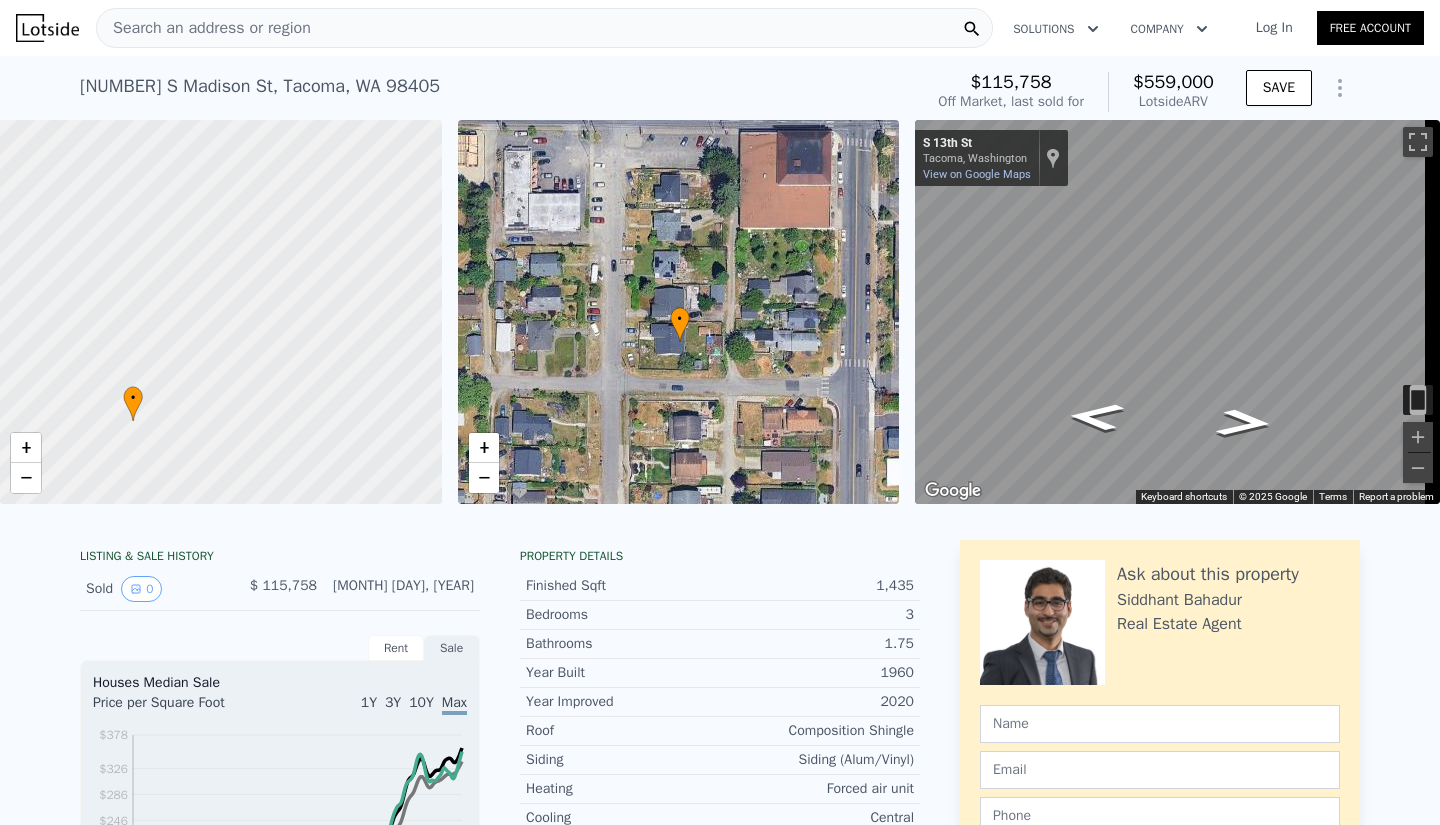 drag, startPoint x: 265, startPoint y: 419, endPoint x: 358, endPoint y: 309, distance: 144.04514 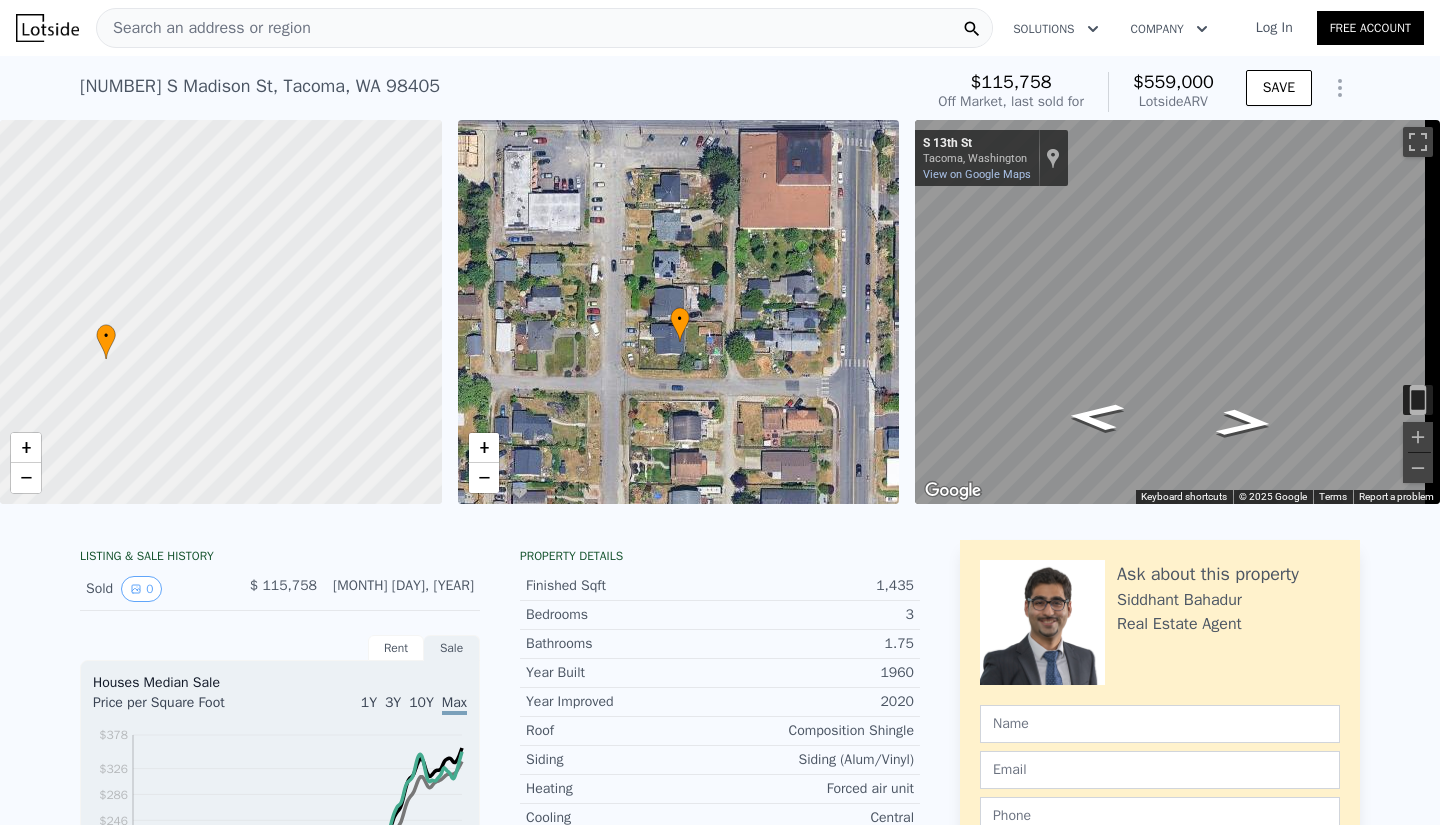 drag, startPoint x: 289, startPoint y: 295, endPoint x: 168, endPoint y: 338, distance: 128.41339 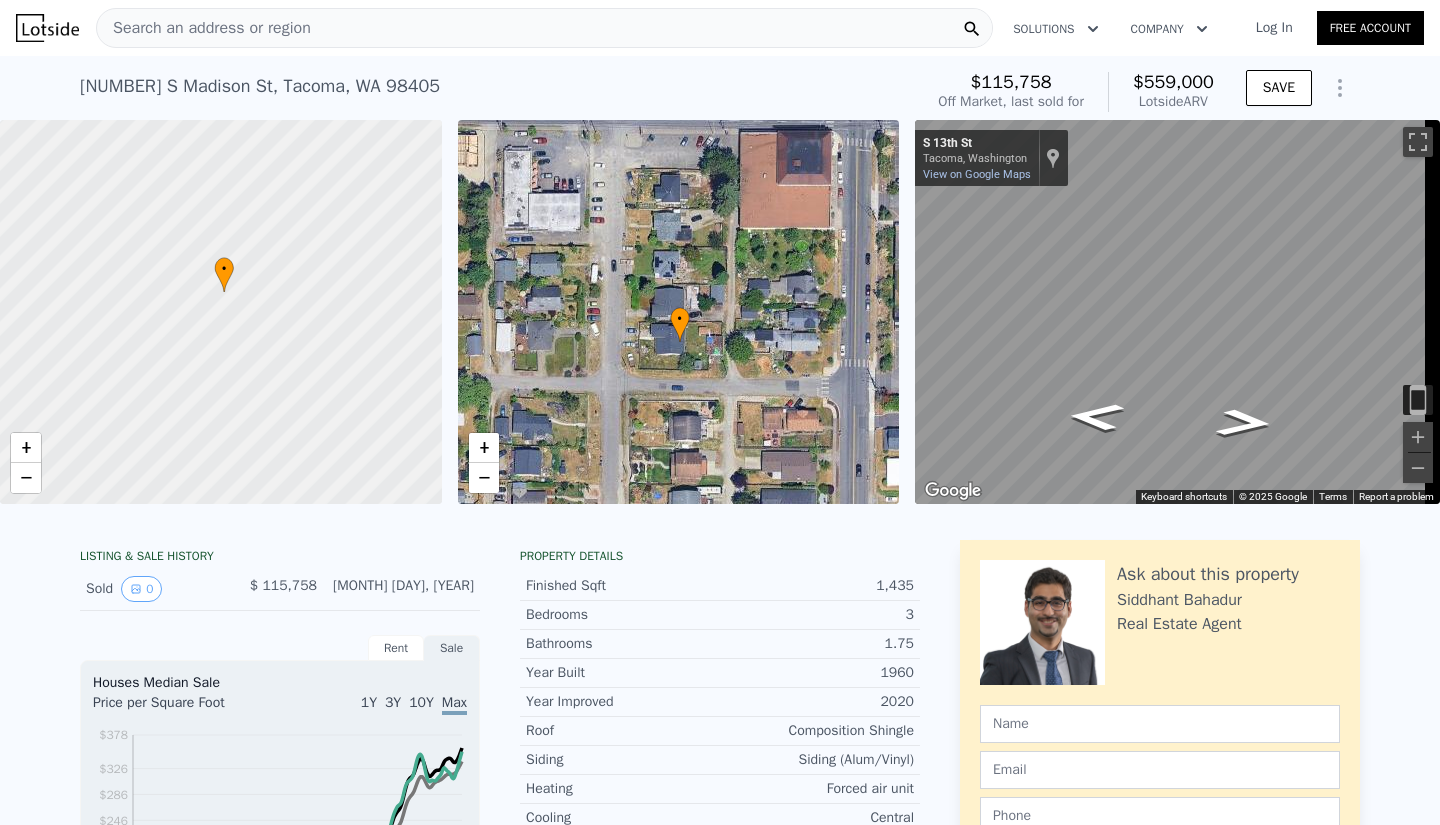 drag, startPoint x: 301, startPoint y: 298, endPoint x: 420, endPoint y: 235, distance: 134.64769 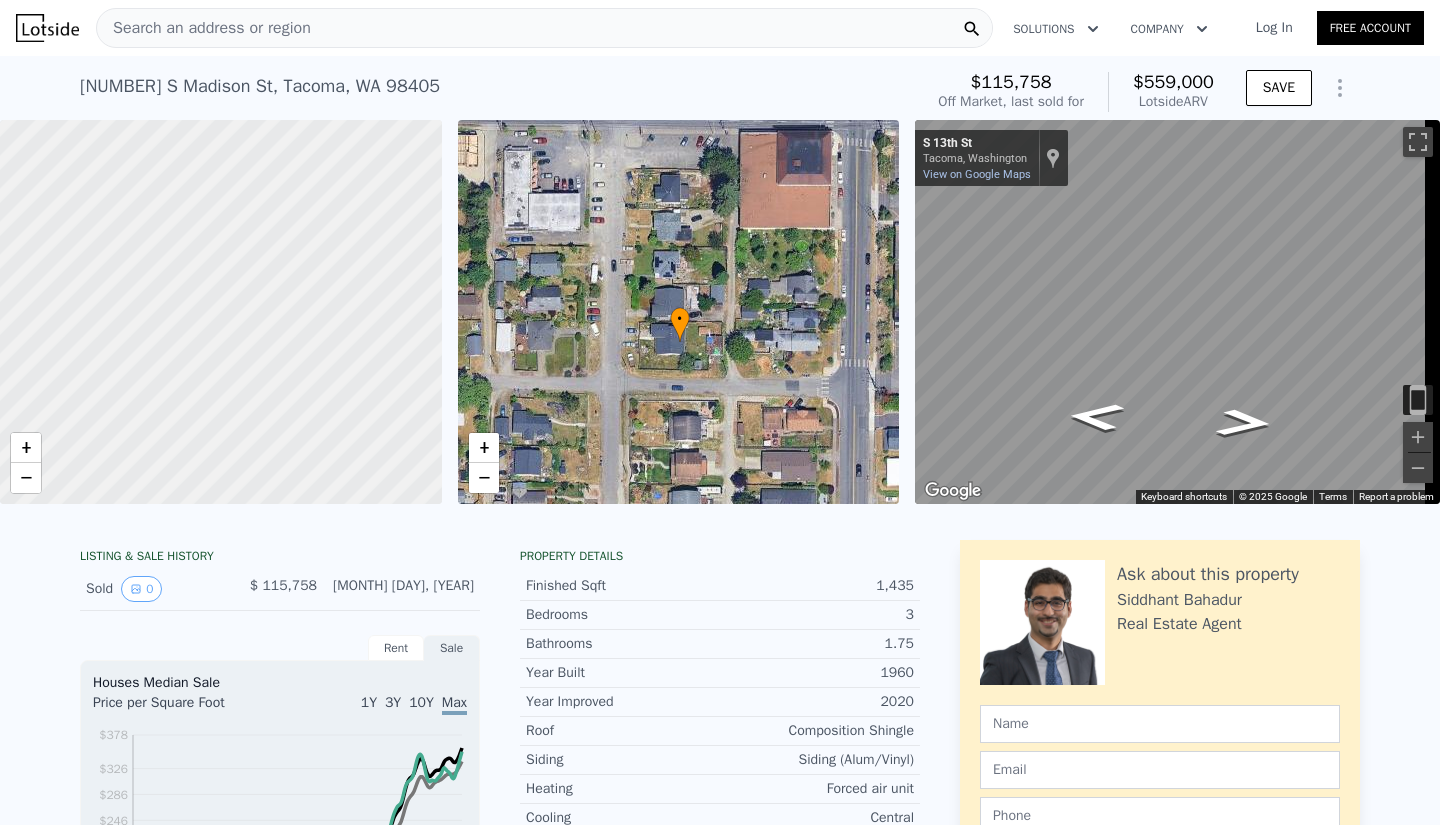 drag, startPoint x: 325, startPoint y: 237, endPoint x: 20, endPoint y: 367, distance: 331.5494 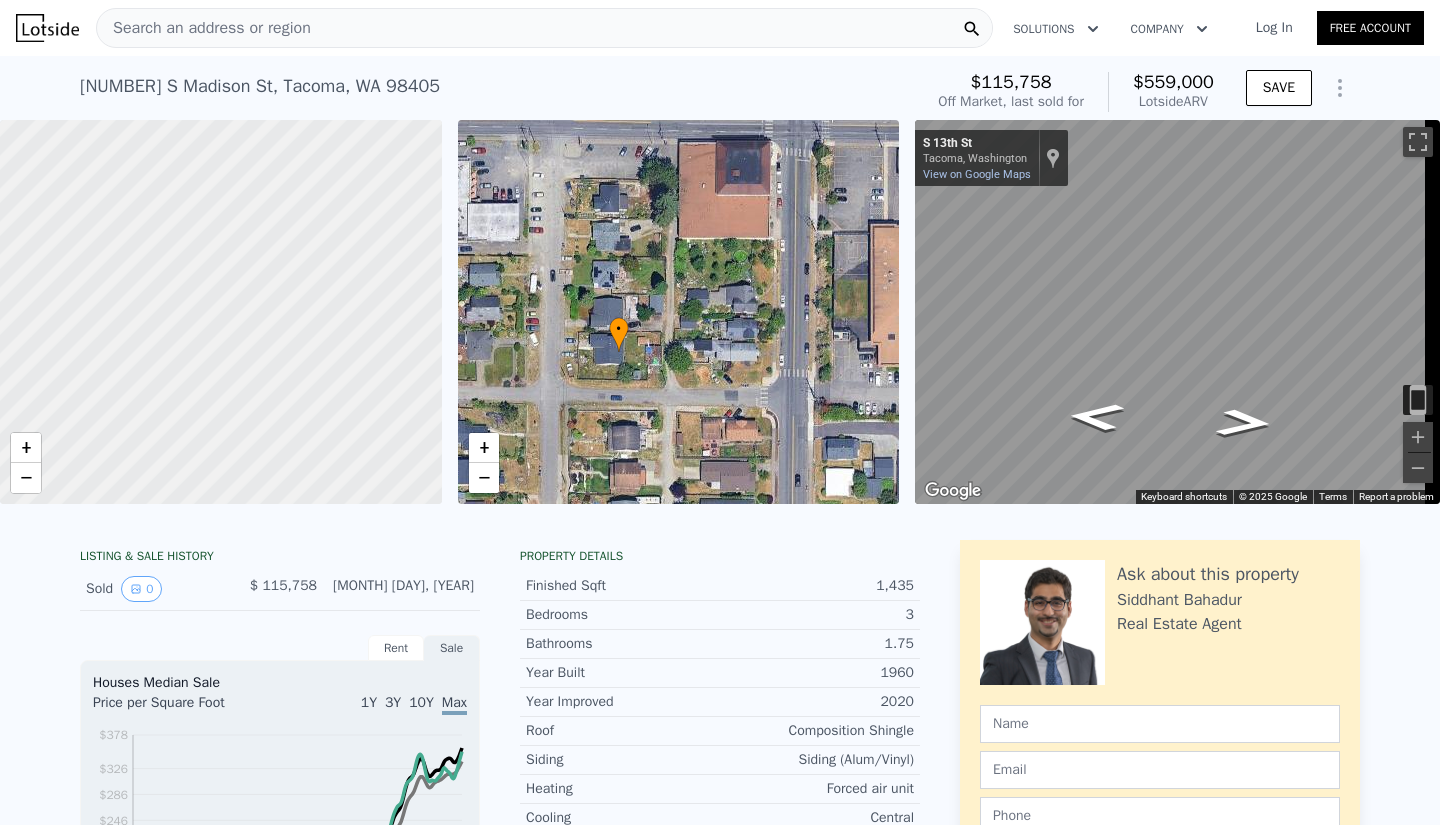 drag, startPoint x: 712, startPoint y: 396, endPoint x: 649, endPoint y: 406, distance: 63.788715 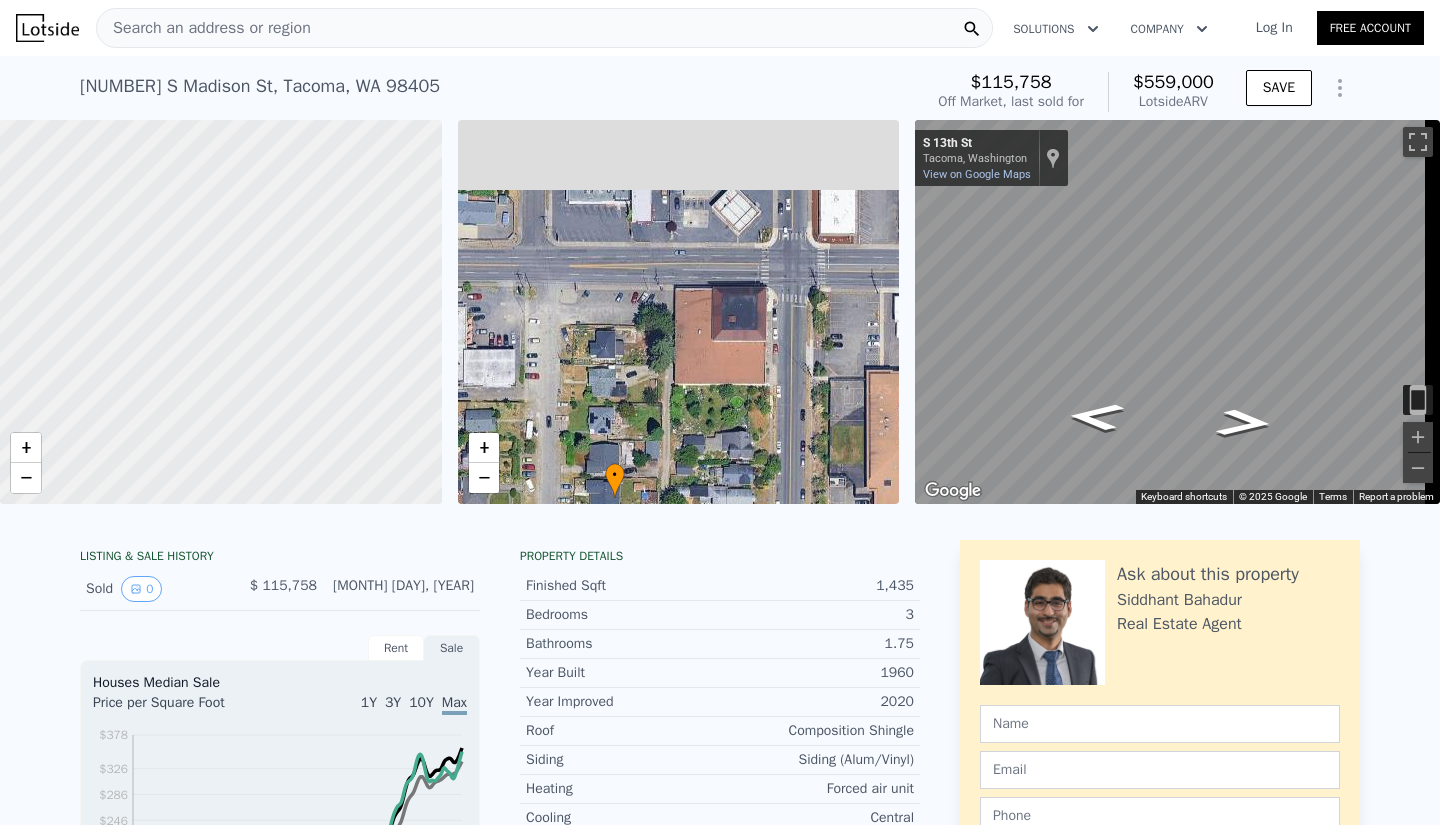 drag, startPoint x: 644, startPoint y: 239, endPoint x: 642, endPoint y: 417, distance: 178.01123 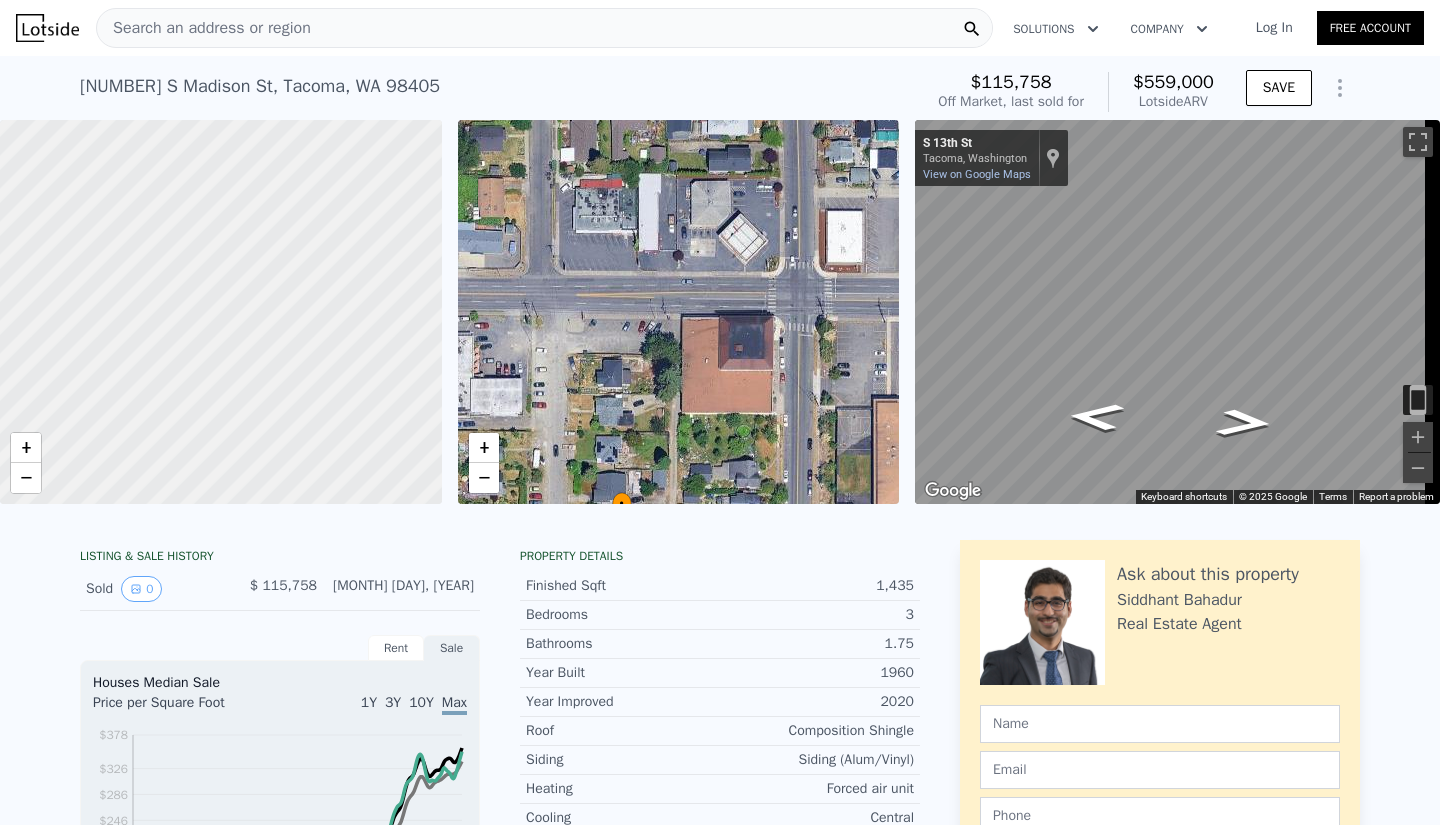 drag, startPoint x: 565, startPoint y: 375, endPoint x: 790, endPoint y: 354, distance: 225.97787 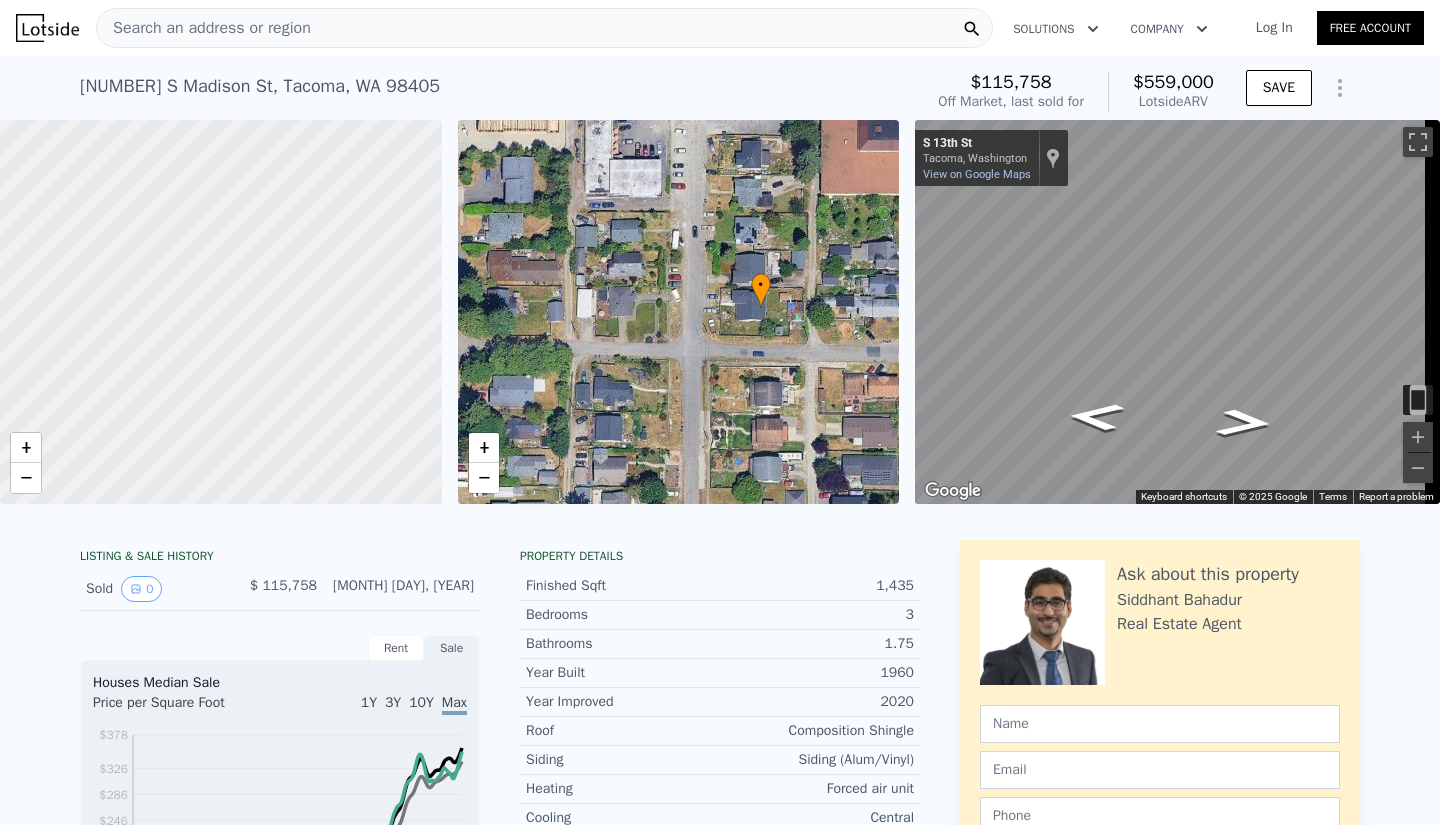 drag, startPoint x: 765, startPoint y: 382, endPoint x: 682, endPoint y: 178, distance: 220.23851 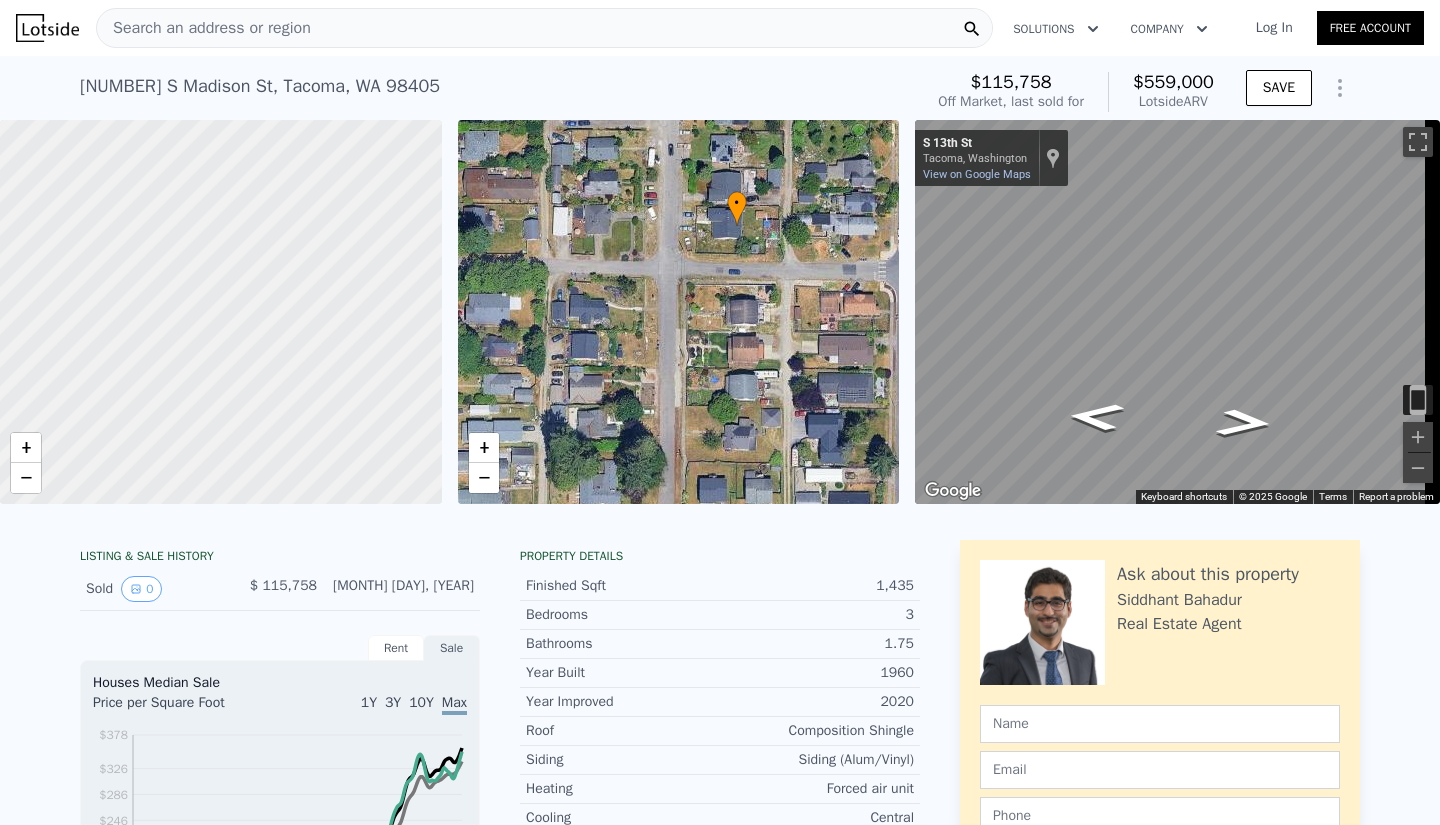 drag, startPoint x: 769, startPoint y: 357, endPoint x: 745, endPoint y: 282, distance: 78.74643 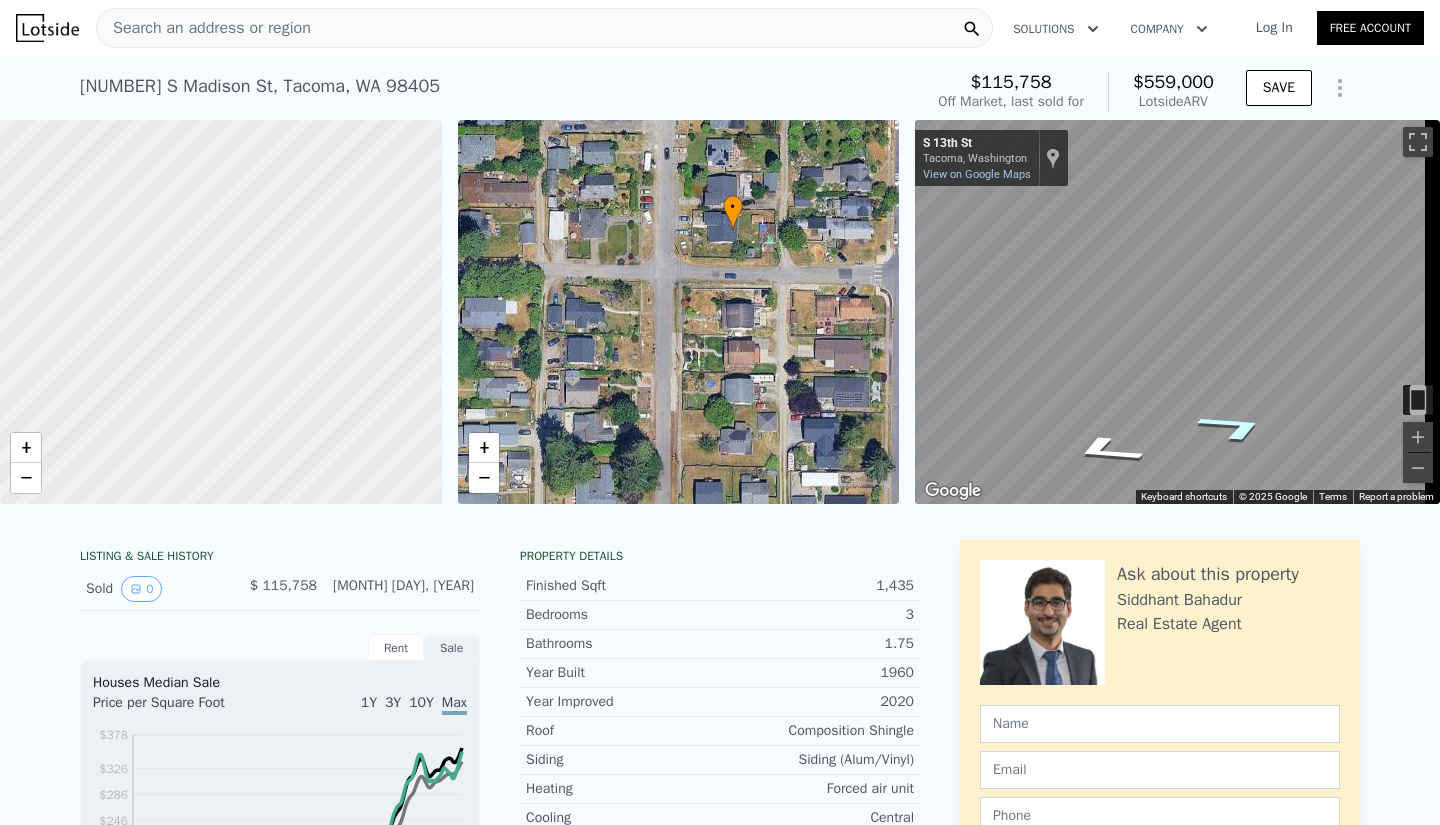 click 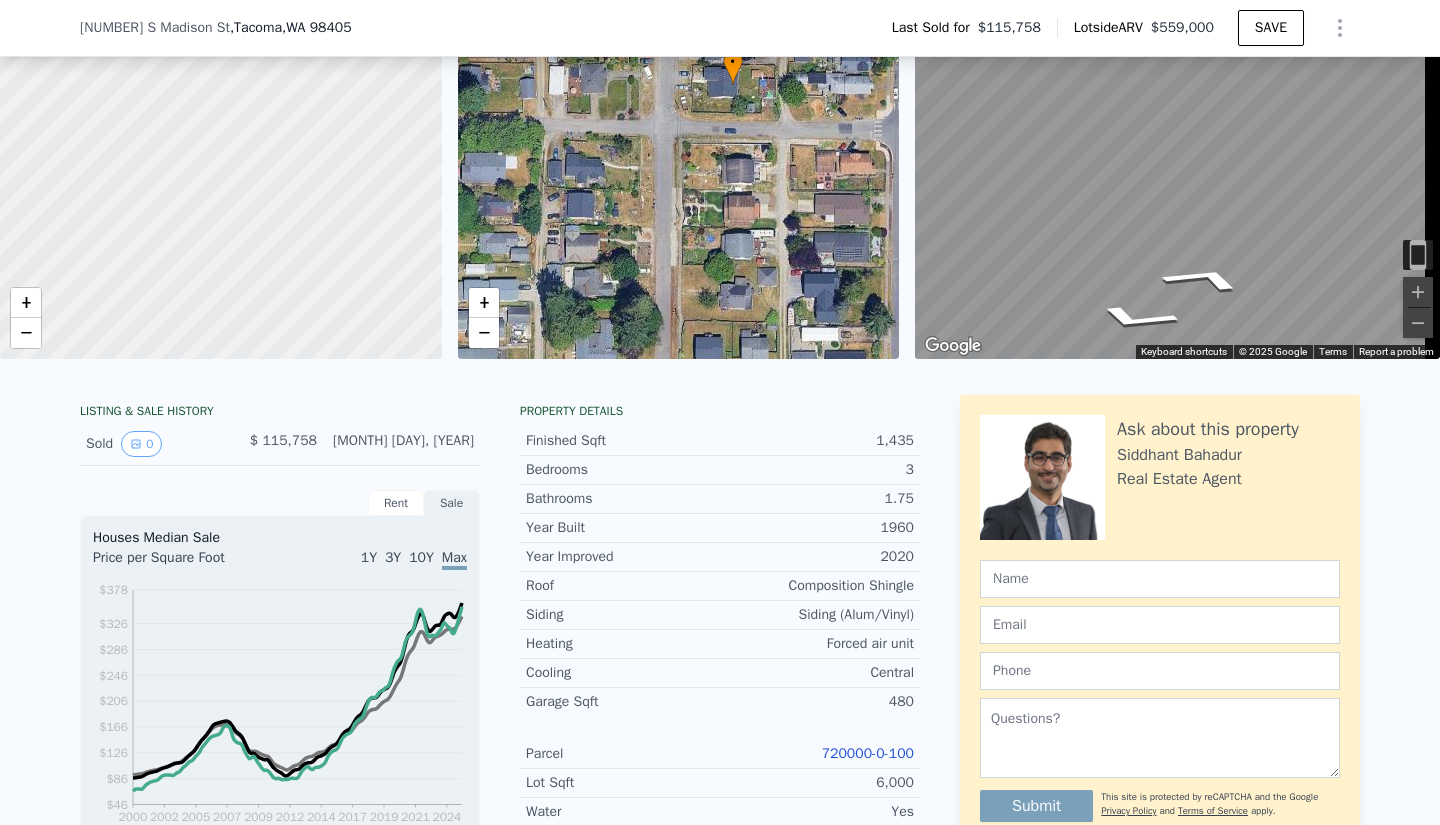 scroll, scrollTop: 92, scrollLeft: 0, axis: vertical 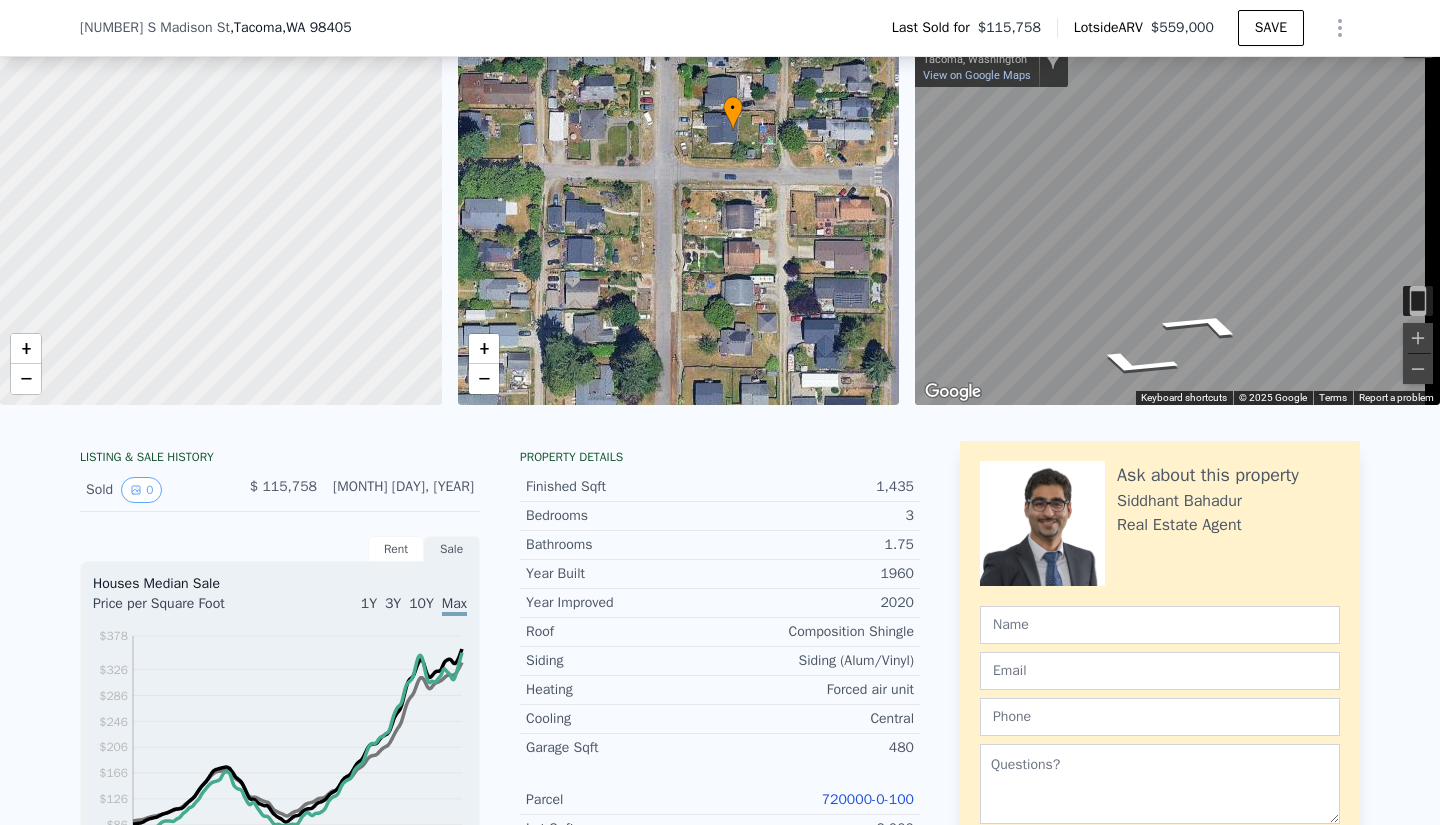 drag, startPoint x: 309, startPoint y: 500, endPoint x: 284, endPoint y: 497, distance: 25.179358 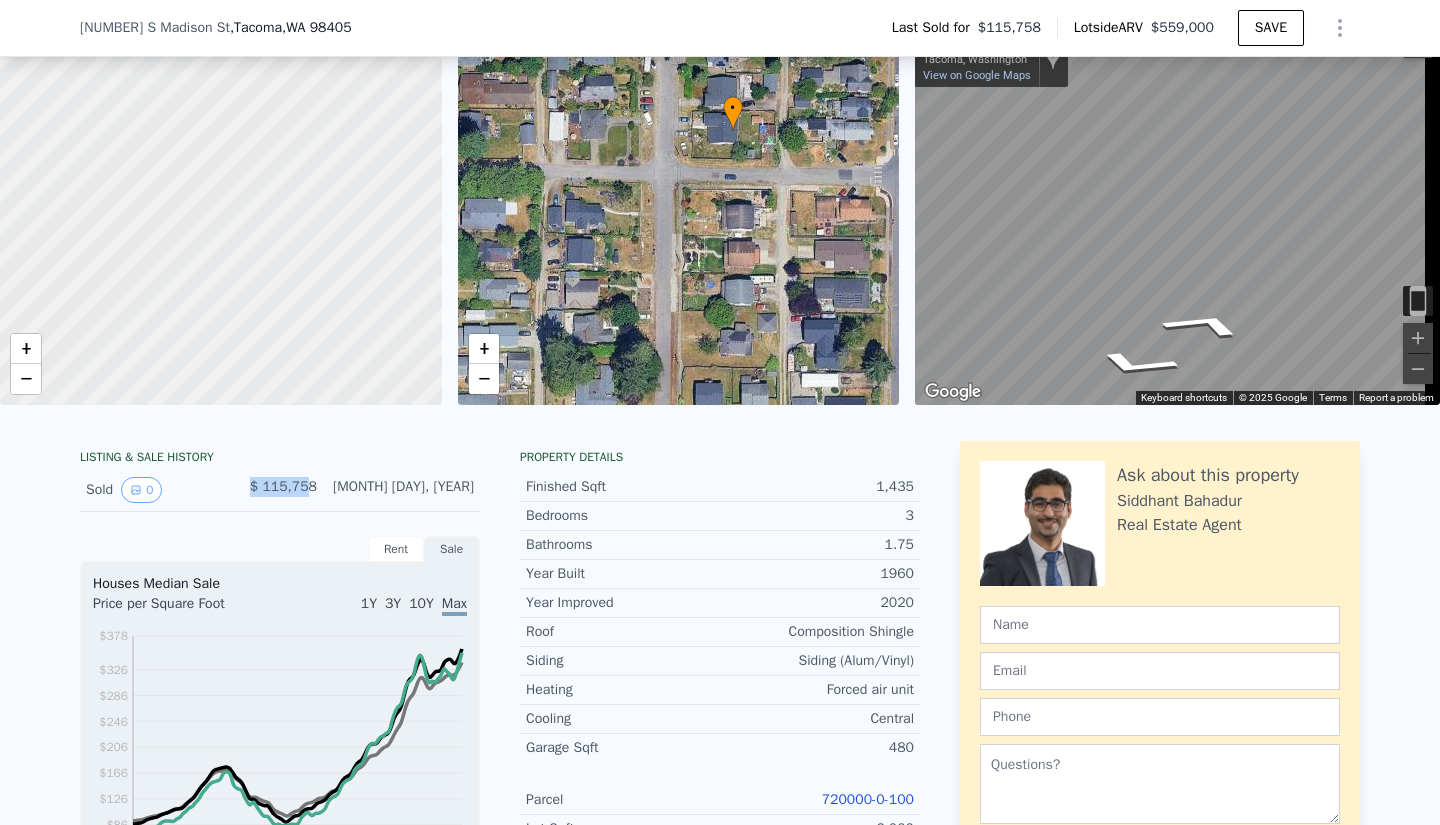 click on "$ 115,758" at bounding box center (281, 490) 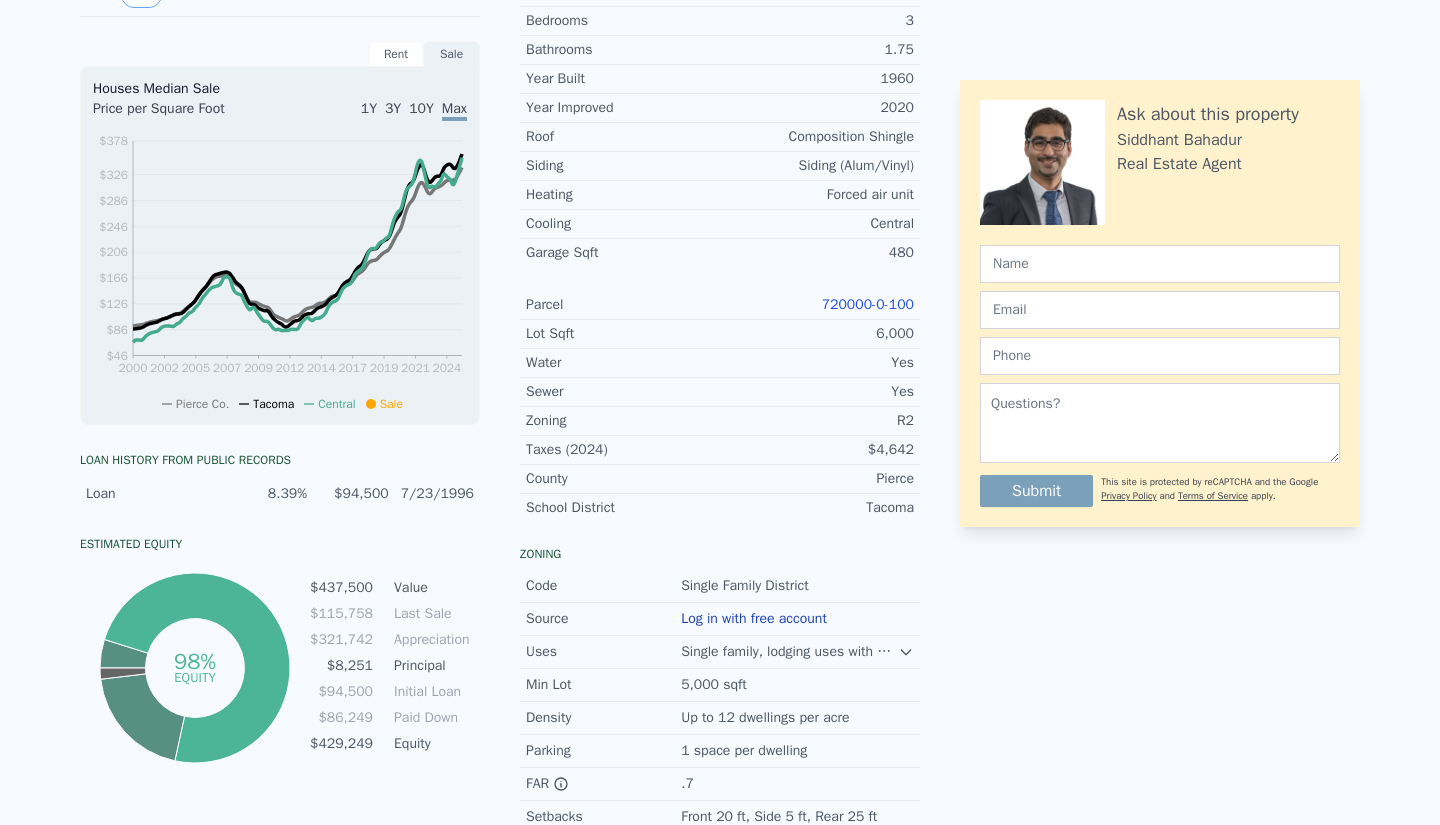 scroll, scrollTop: 0, scrollLeft: 0, axis: both 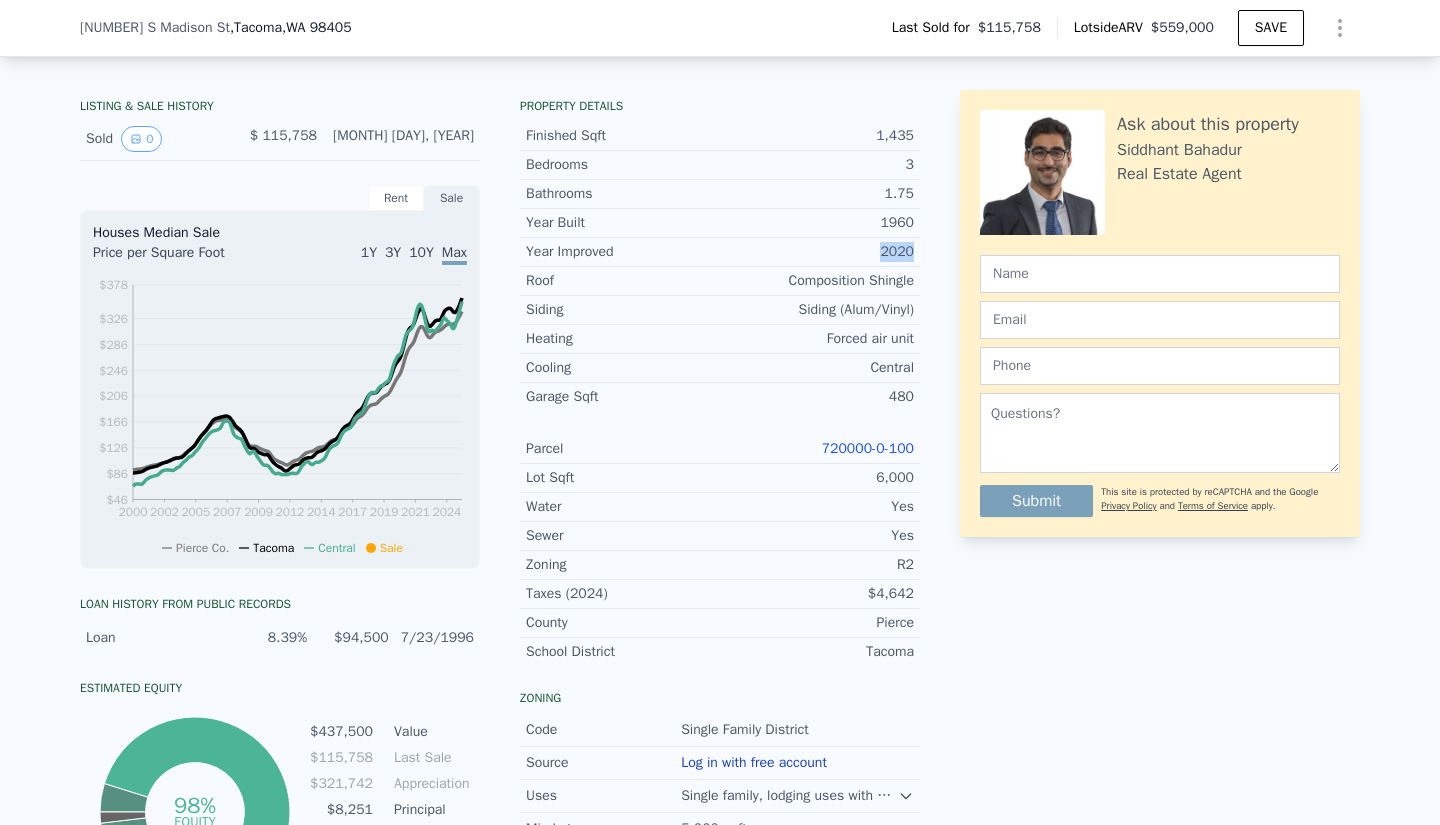 drag, startPoint x: 879, startPoint y: 259, endPoint x: 908, endPoint y: 258, distance: 29.017237 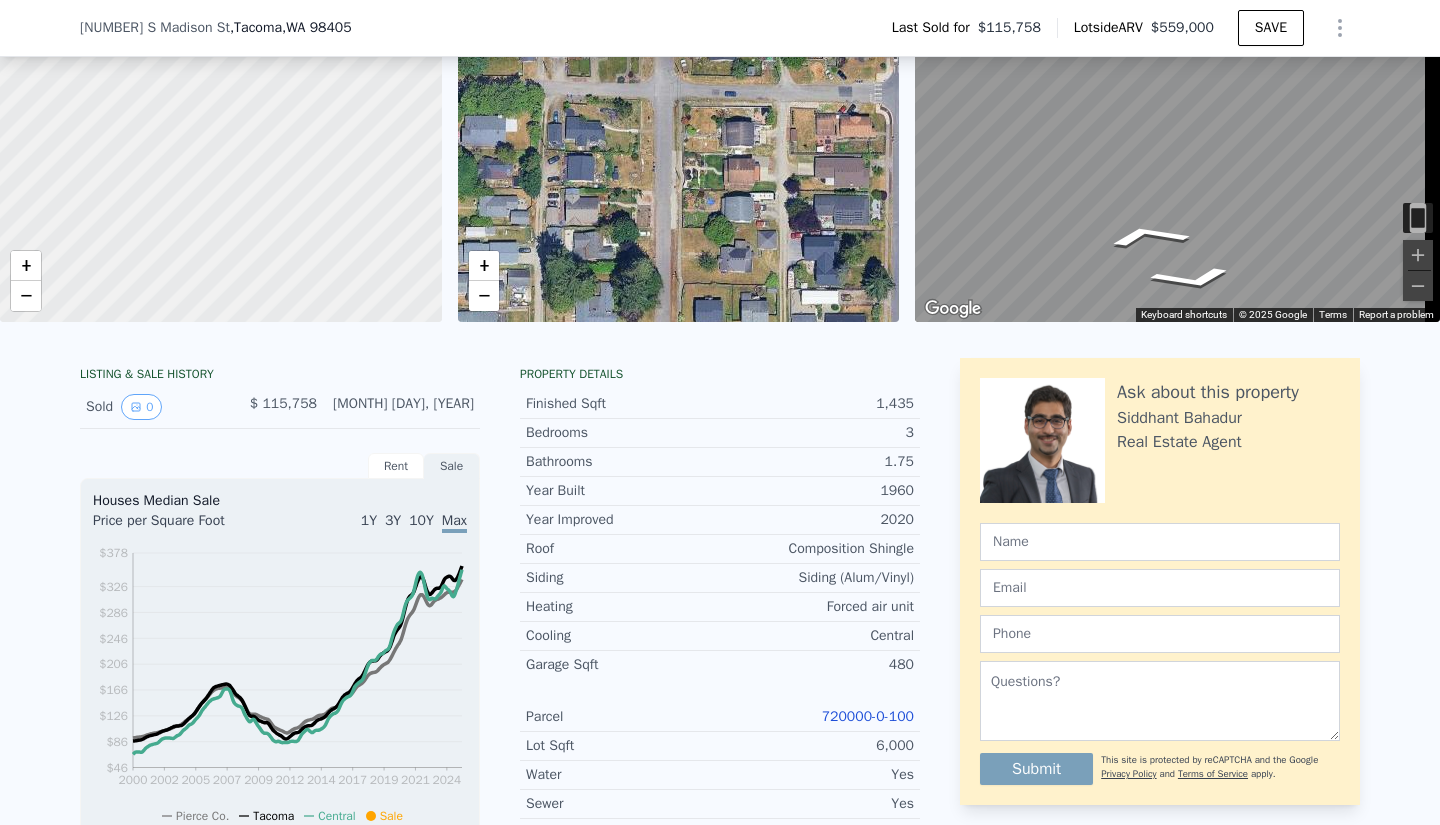 scroll, scrollTop: 91, scrollLeft: 0, axis: vertical 